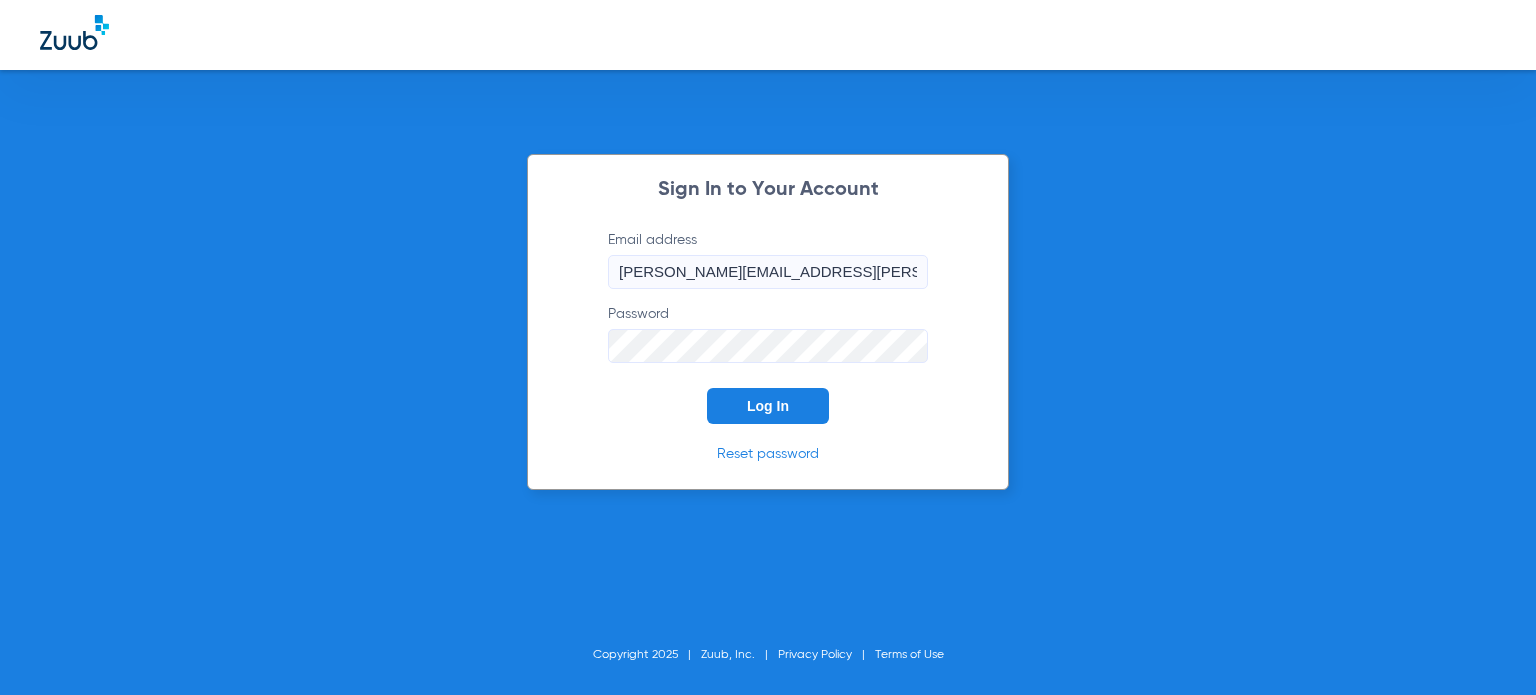 scroll, scrollTop: 0, scrollLeft: 0, axis: both 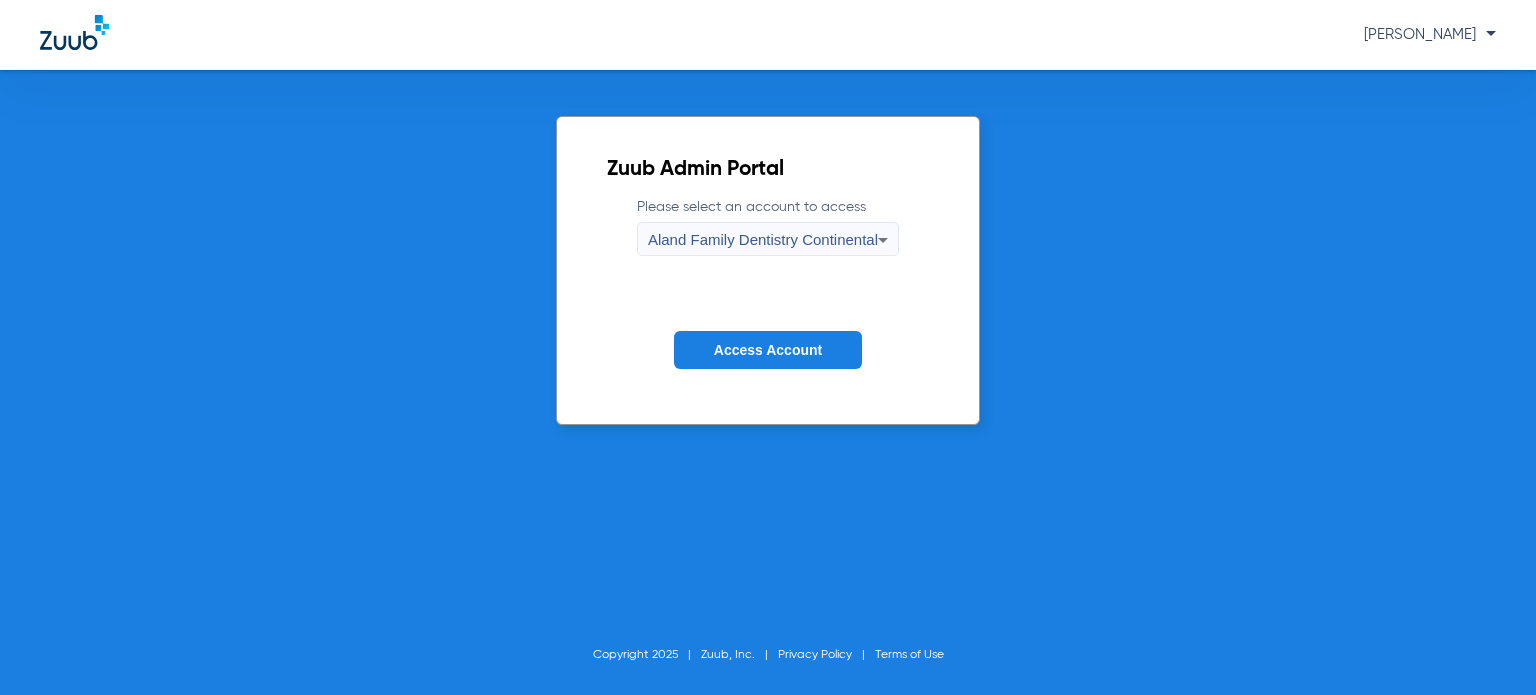 click on "Aland Family Dentistry Continental" at bounding box center [763, 239] 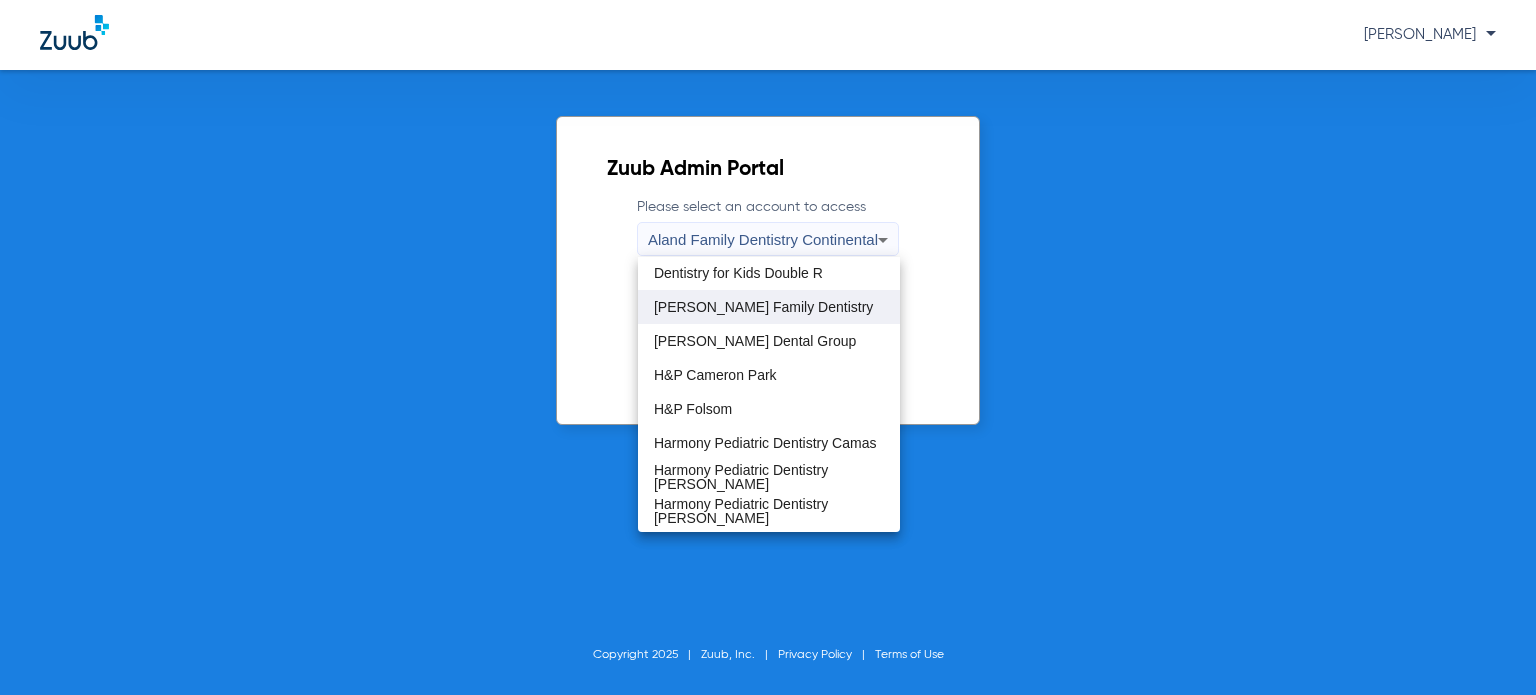 scroll, scrollTop: 575, scrollLeft: 0, axis: vertical 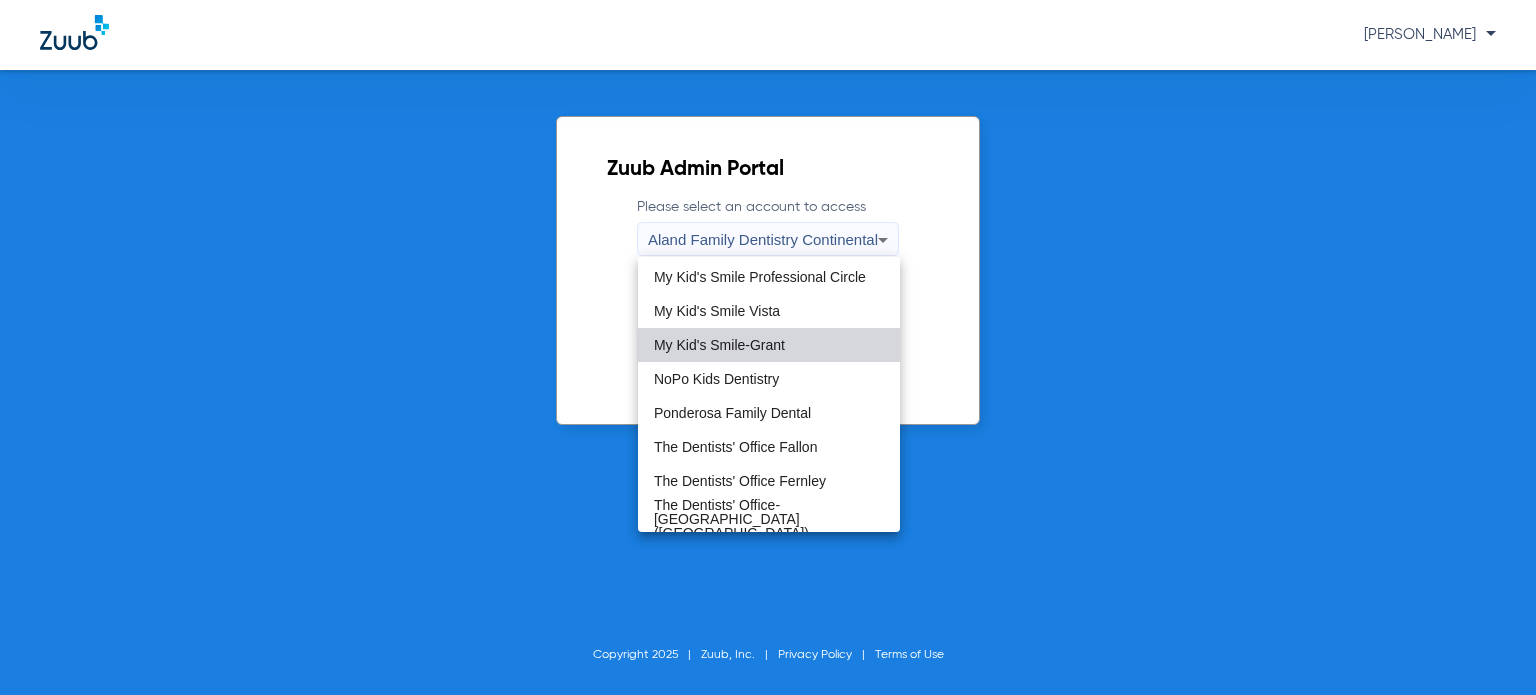click on "My Kid's Smile-Grant" at bounding box center [769, 345] 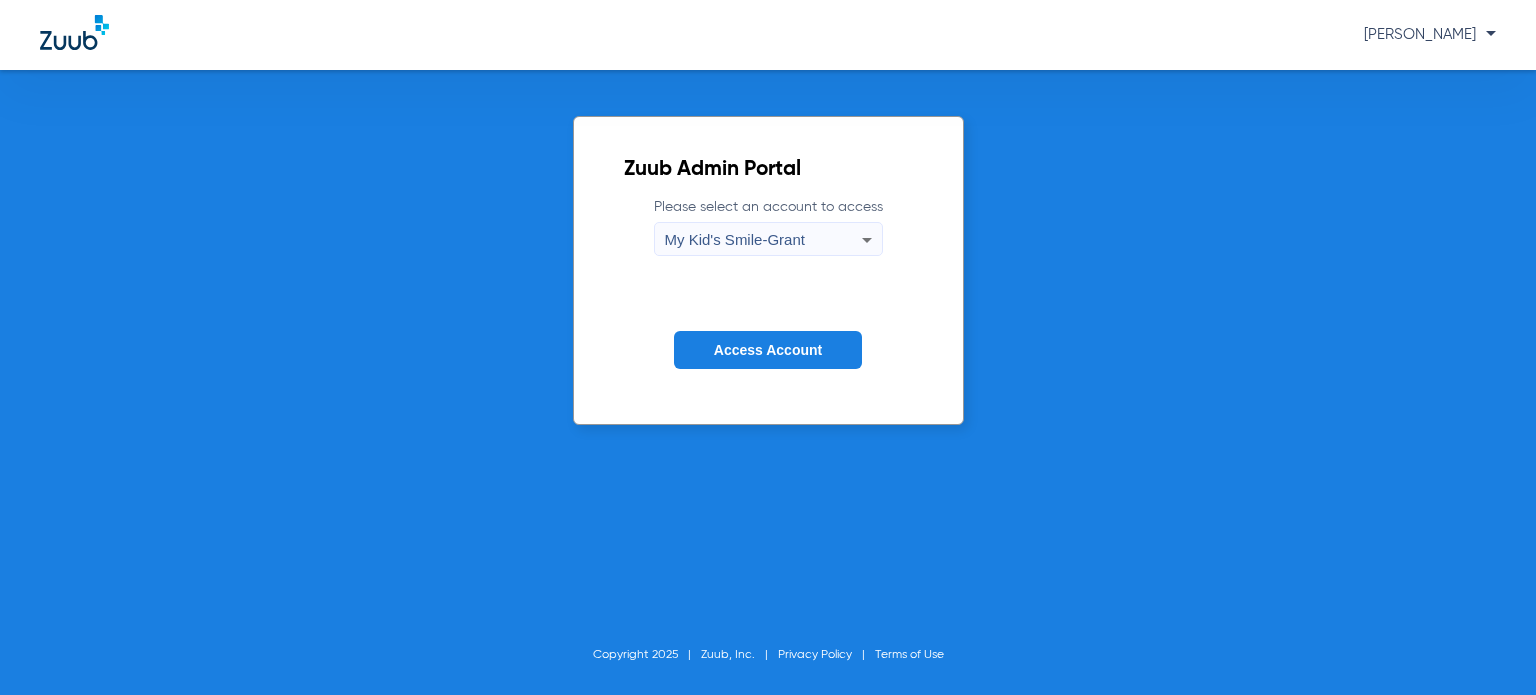 drag, startPoint x: 800, startPoint y: 356, endPoint x: 833, endPoint y: 478, distance: 126.38433 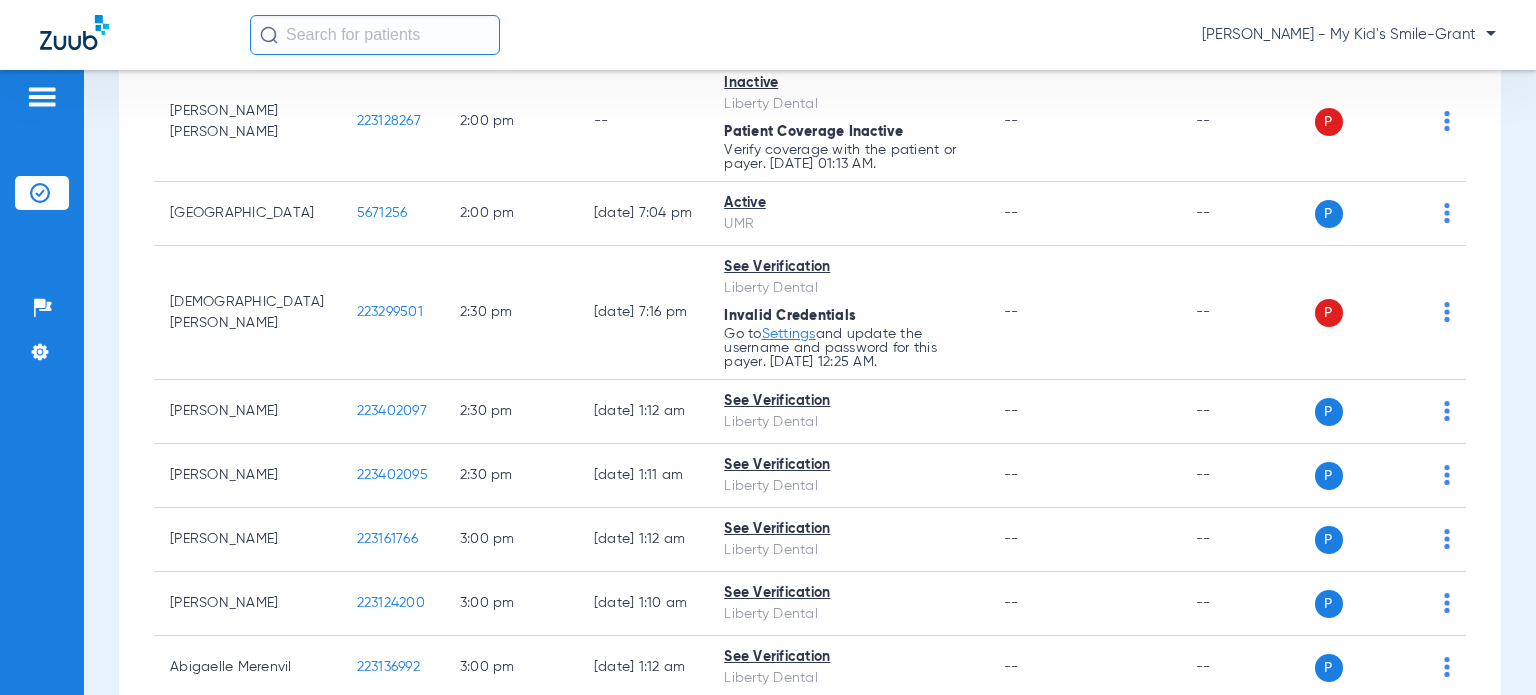 scroll, scrollTop: 2132, scrollLeft: 0, axis: vertical 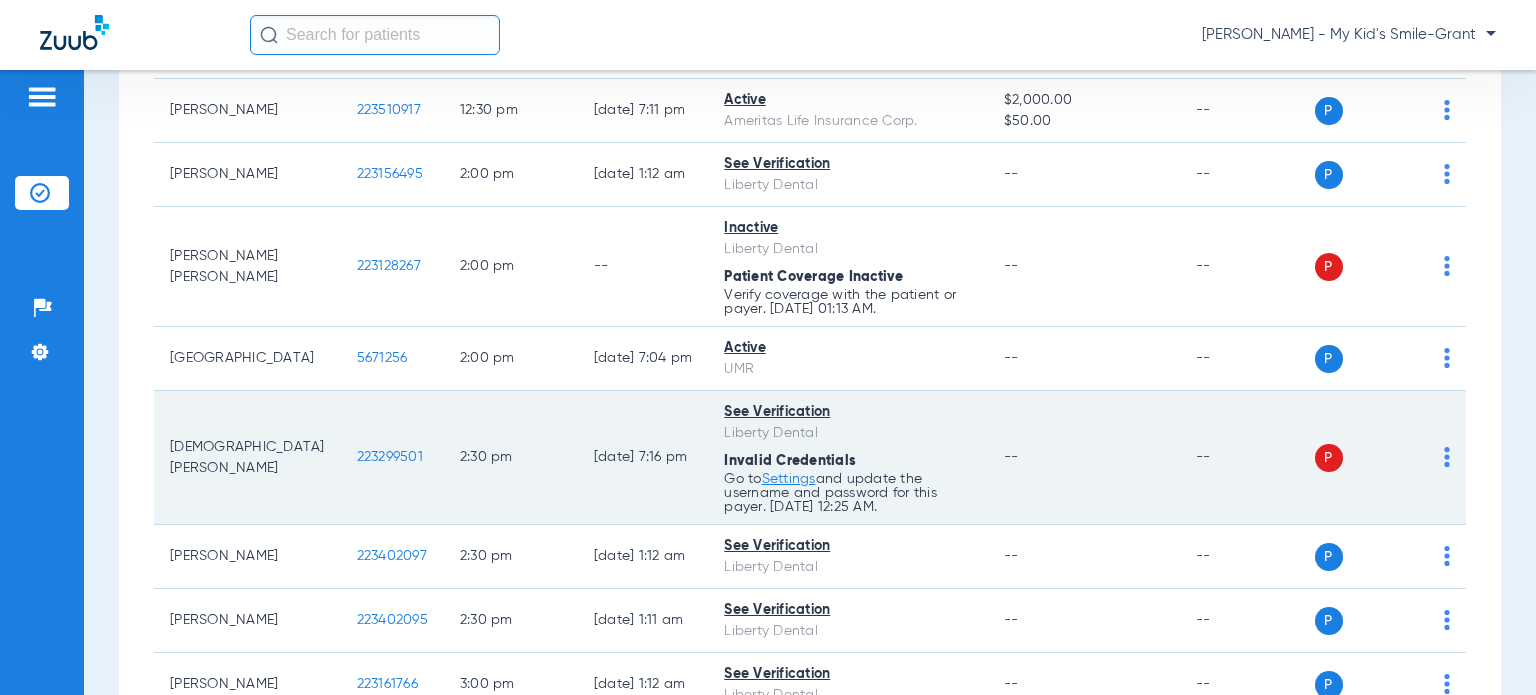 click on "P S" 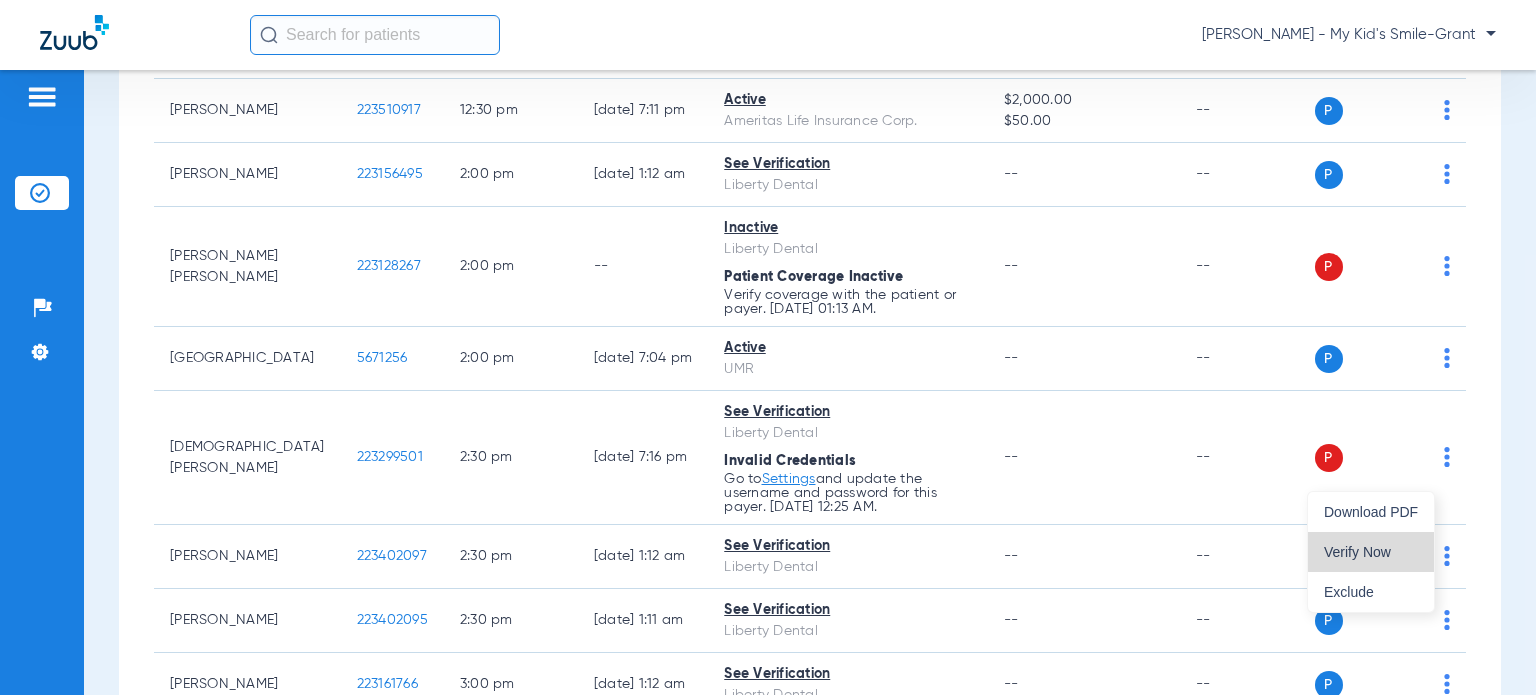 click on "Verify Now" at bounding box center (1371, 552) 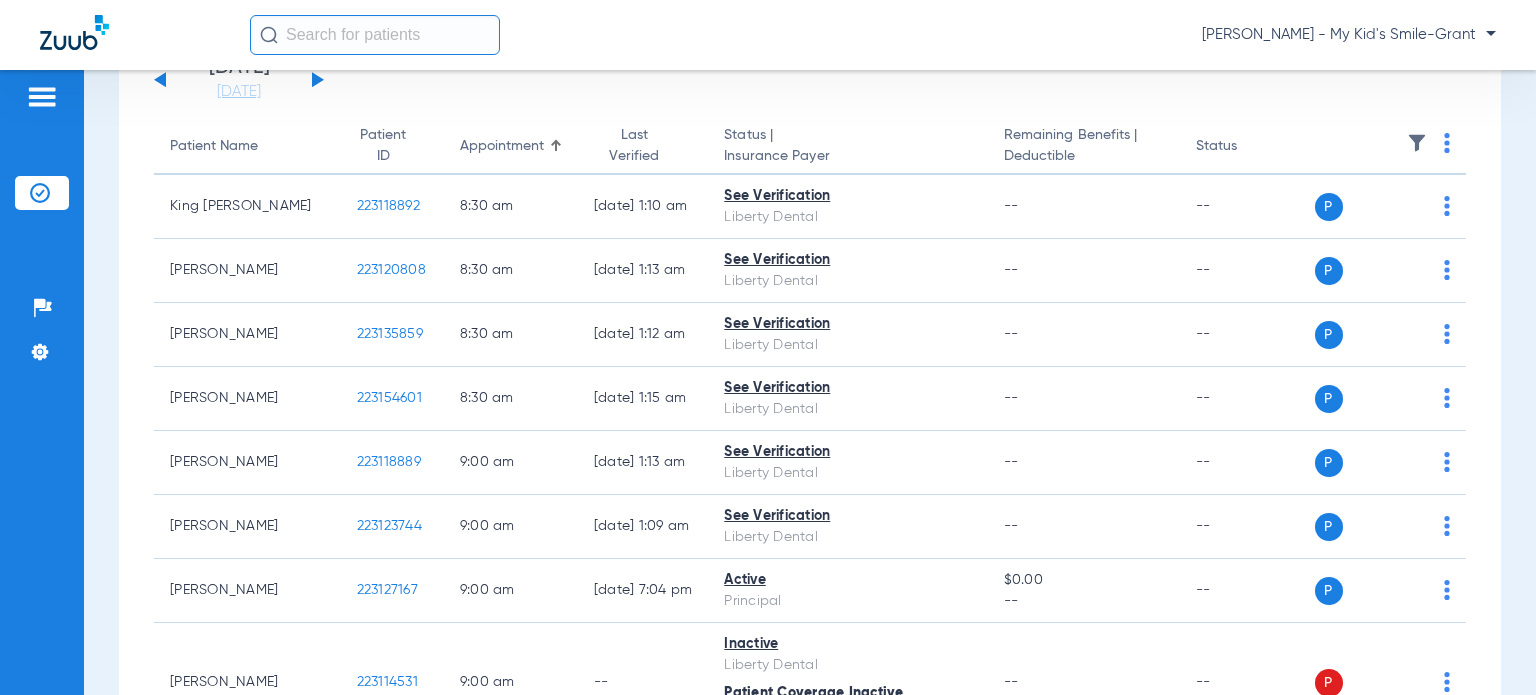 scroll, scrollTop: 0, scrollLeft: 0, axis: both 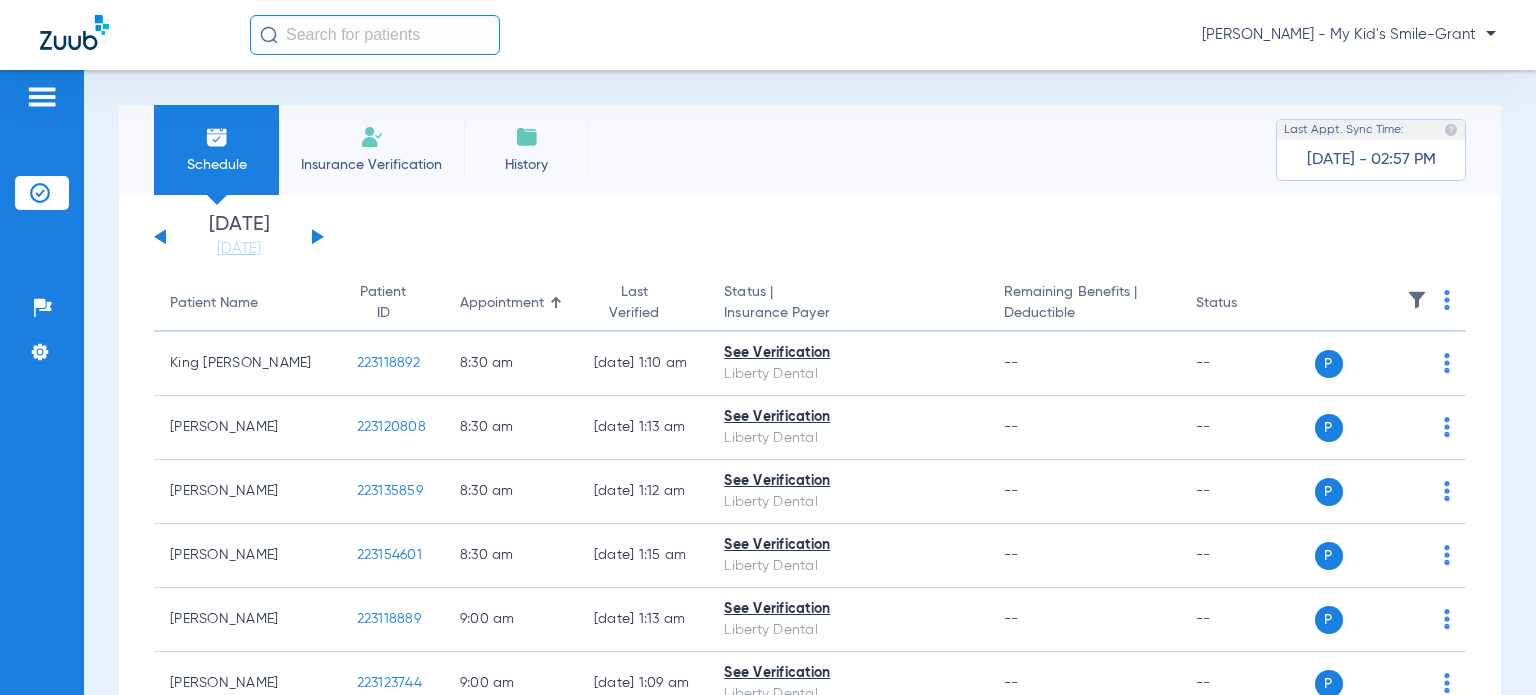 drag, startPoint x: 223, startPoint y: 244, endPoint x: 290, endPoint y: 306, distance: 91.28527 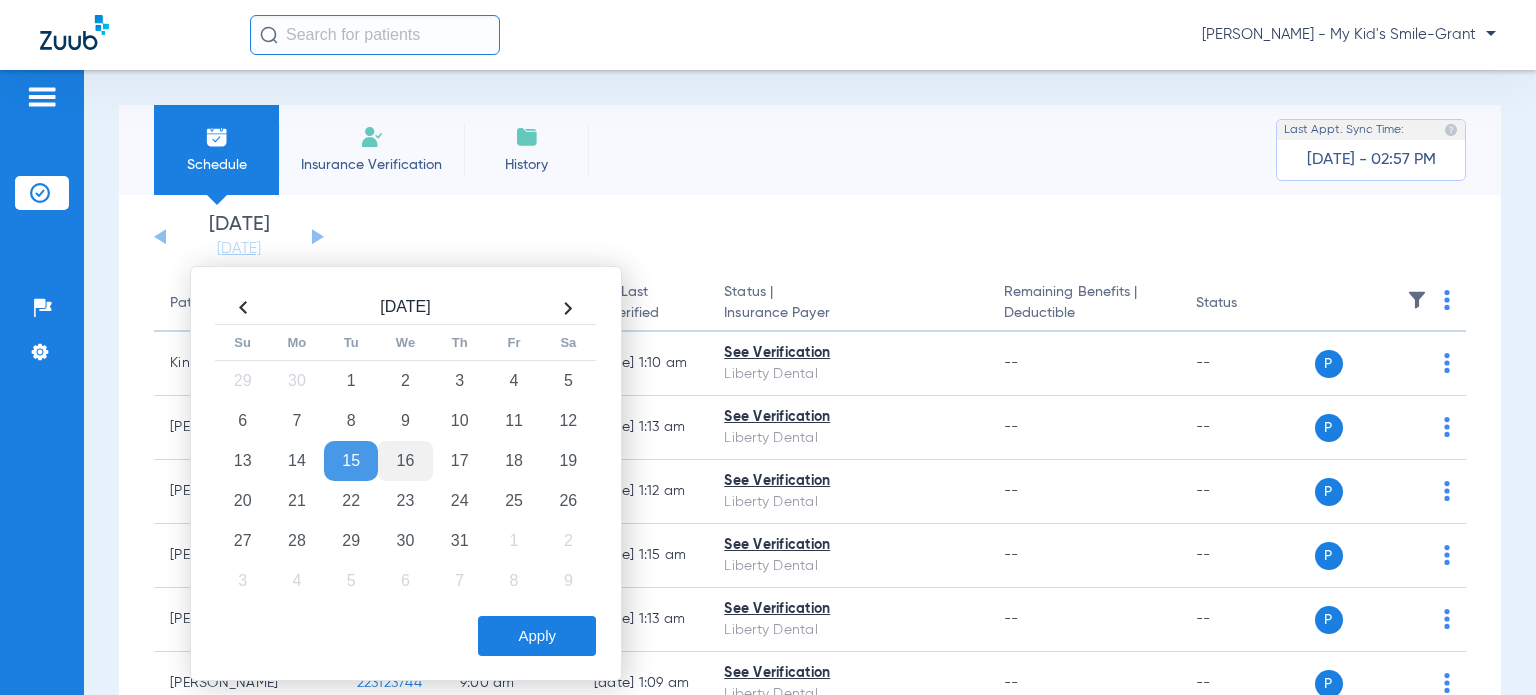 click on "29 30 1 2 3 4 5 6 7 8 9 10 11 12 13 14 15 16 17 18 19 20 21 22 23 24 25 26 27 28 29 30 31 1 2 3 4 5 6 7 8 9" 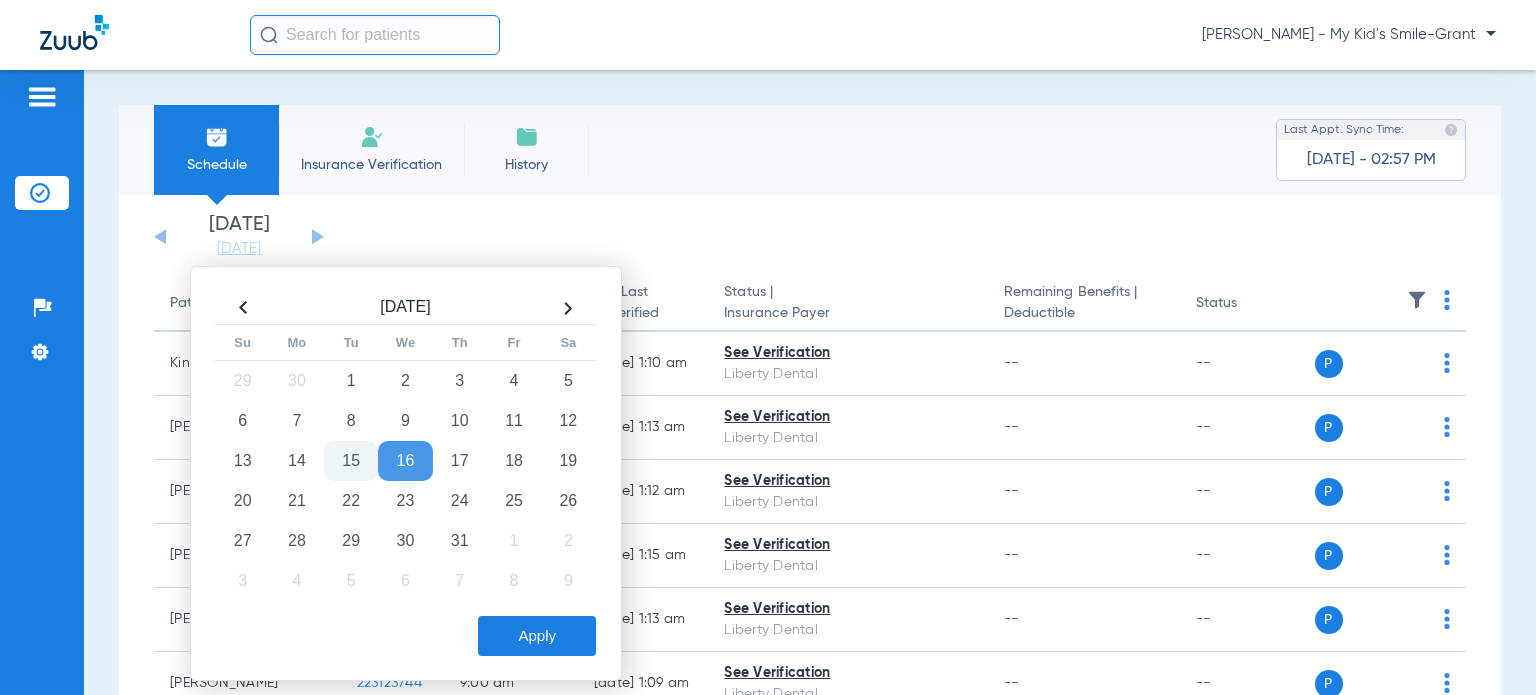 click on "Apply" 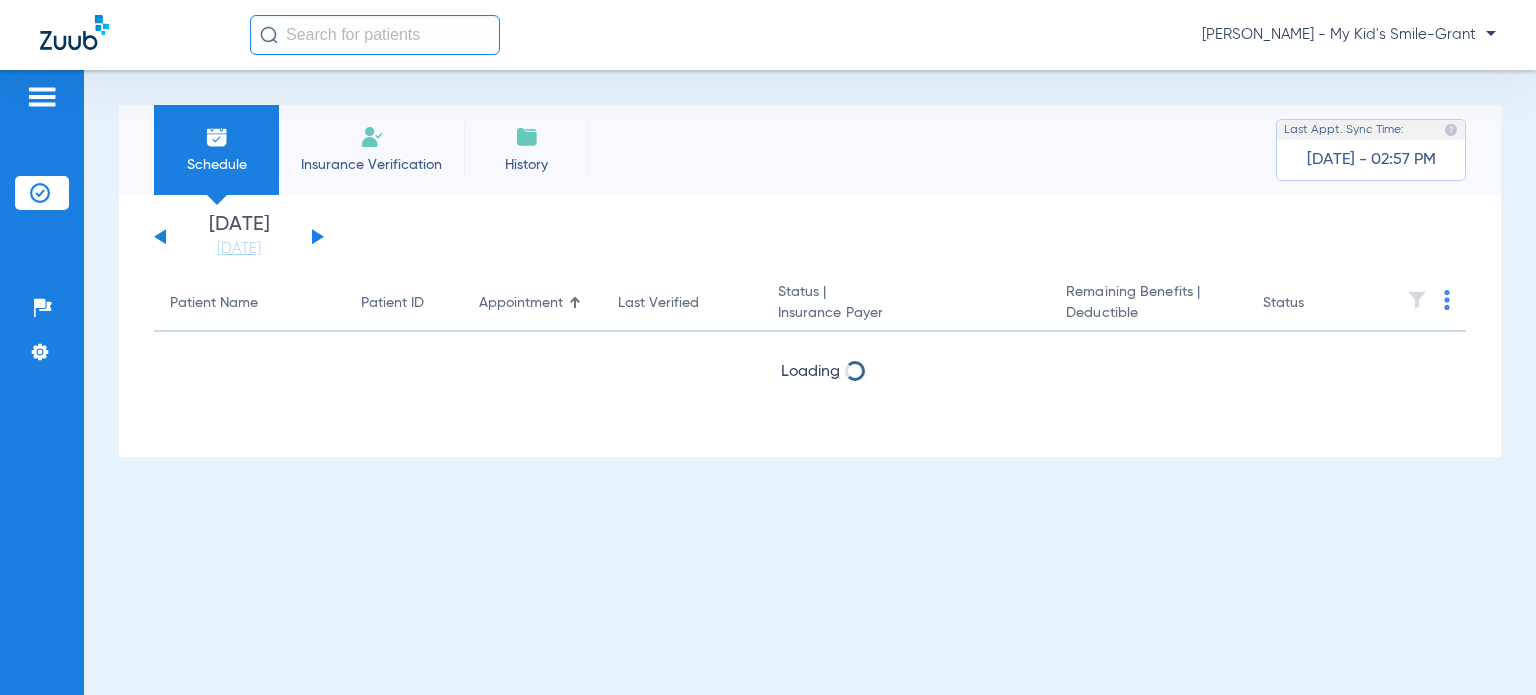 click on "Schedule Insurance Verification History  Last Appt. Sync Time:   [DATE] - 02:57 PM   [DATE]   [DATE]   [DATE]   [DATE]   [DATE]   [DATE]   [DATE]   [DATE]   [DATE]   [DATE]   [DATE]   [DATE]   [DATE]   [DATE]   [DATE]   [DATE]   [DATE]   [DATE]   [DATE]   [DATE]   [DATE]   [DATE]   [DATE]   [DATE]   [DATE]   [DATE]   [DATE]   [DATE]   [DATE]   [DATE]   [DATE]   [DATE]   [DATE]   [DATE]   [DATE]   [DATE]   [DATE]   [DATE]   [DATE]   [DATE]   [DATE]  Su Mo" at bounding box center (810, 382) 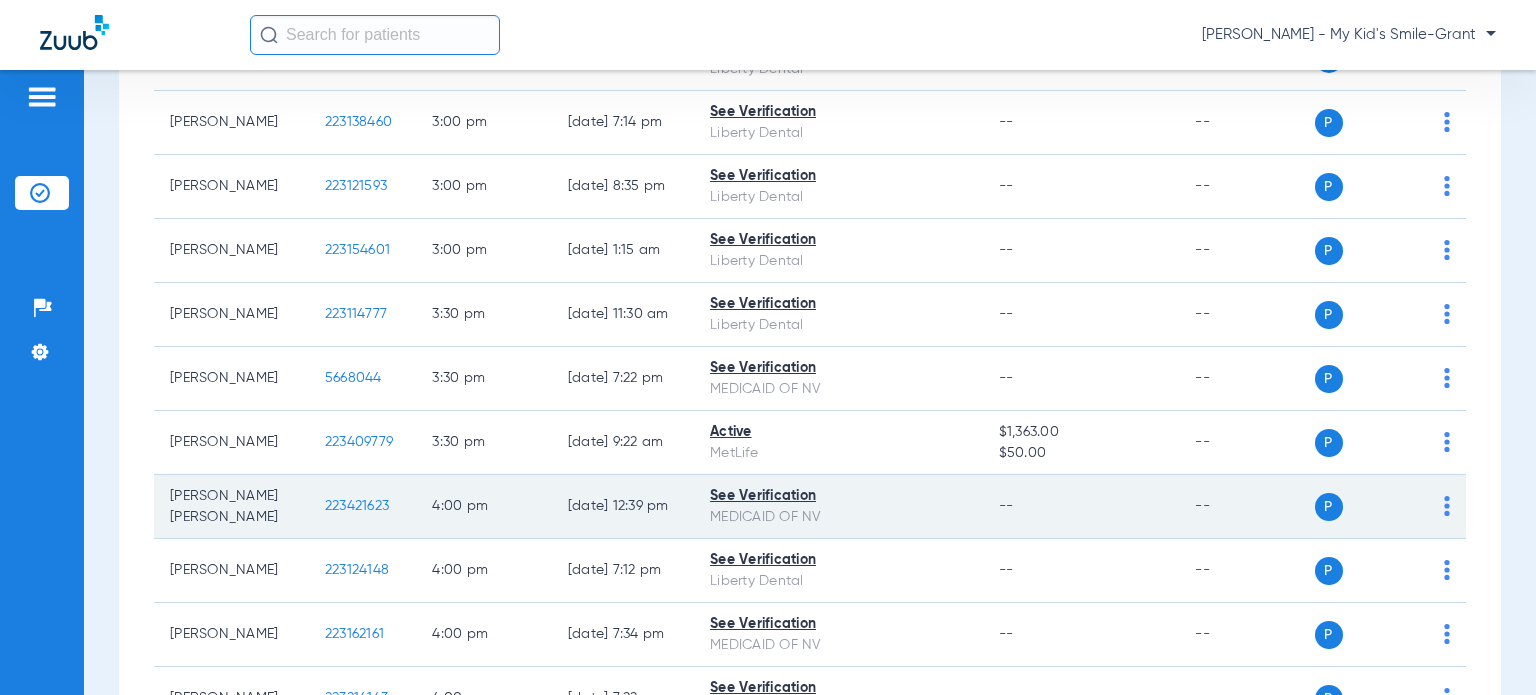 scroll, scrollTop: 2664, scrollLeft: 0, axis: vertical 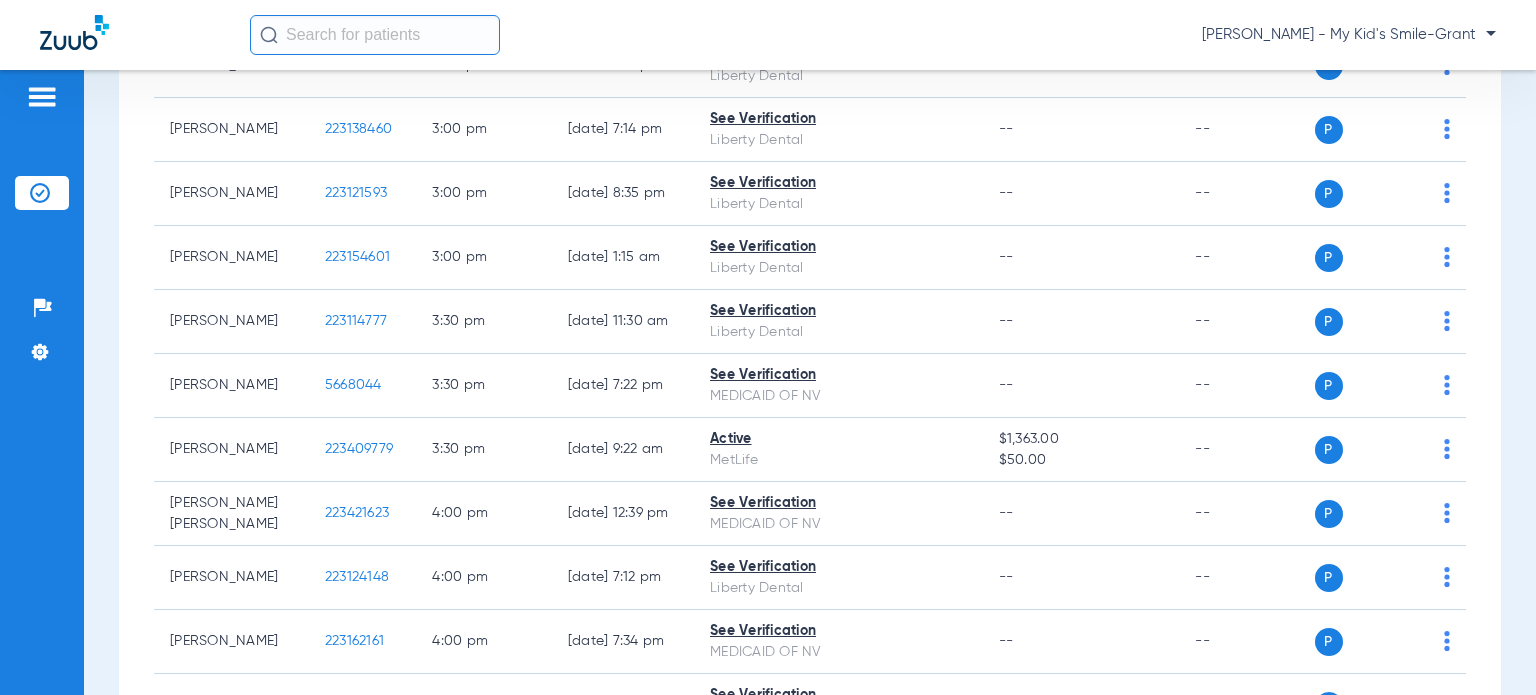 click on "Schedule Insurance Verification History  Last Appt. Sync Time:   [DATE] - 02:57 PM   [DATE]   [DATE]   [DATE]   [DATE]   [DATE]   [DATE]   [DATE]   [DATE]   [DATE]   [DATE]   [DATE]   [DATE]   [DATE]   [DATE]   [DATE]   [DATE]   [DATE]   [DATE]   [DATE]   [DATE]   [DATE]   [DATE]   [DATE]   [DATE]   [DATE]   [DATE]   [DATE]   [DATE]   [DATE]   [DATE]   [DATE]   [DATE]   [DATE]   [DATE]   [DATE]   [DATE]   [DATE]   [DATE]   [DATE]   [DATE]   [DATE]  Su Mo" at bounding box center (810, 382) 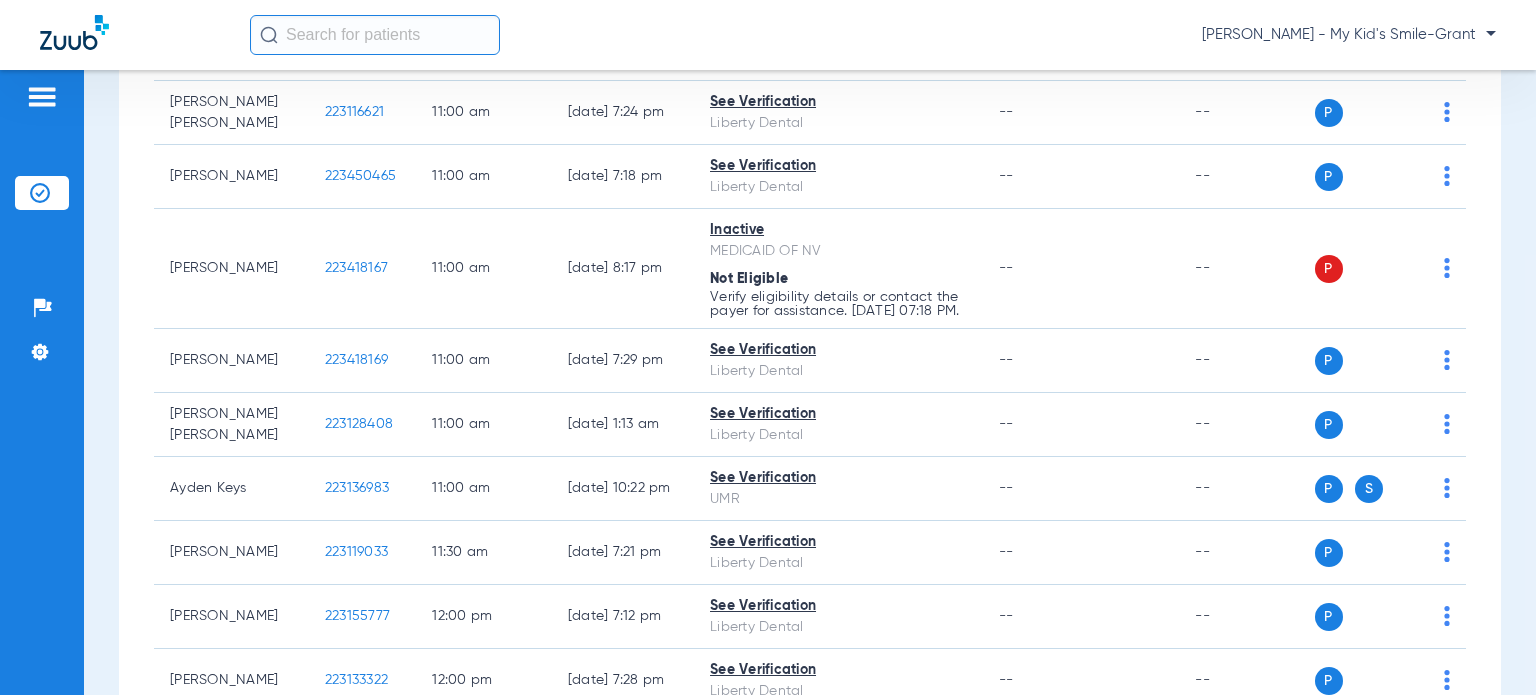 scroll, scrollTop: 1264, scrollLeft: 0, axis: vertical 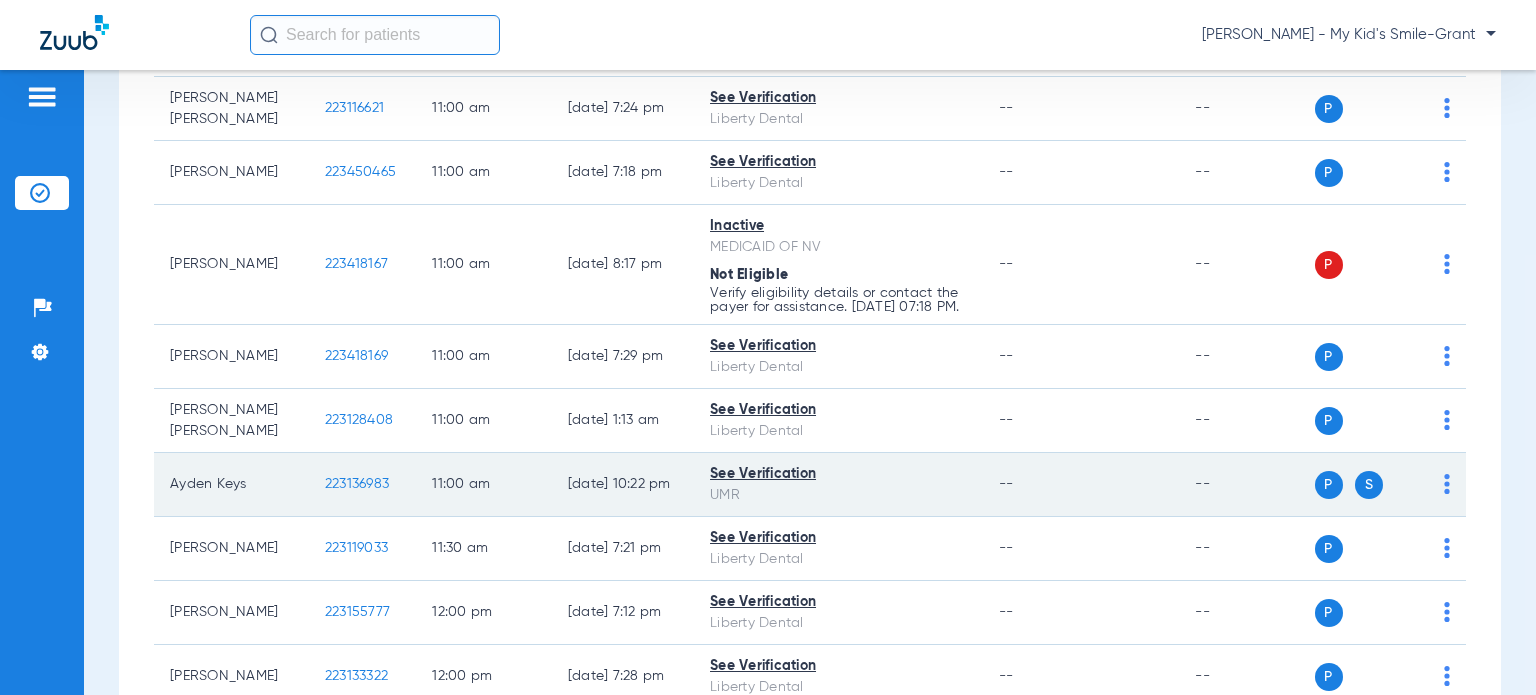 click 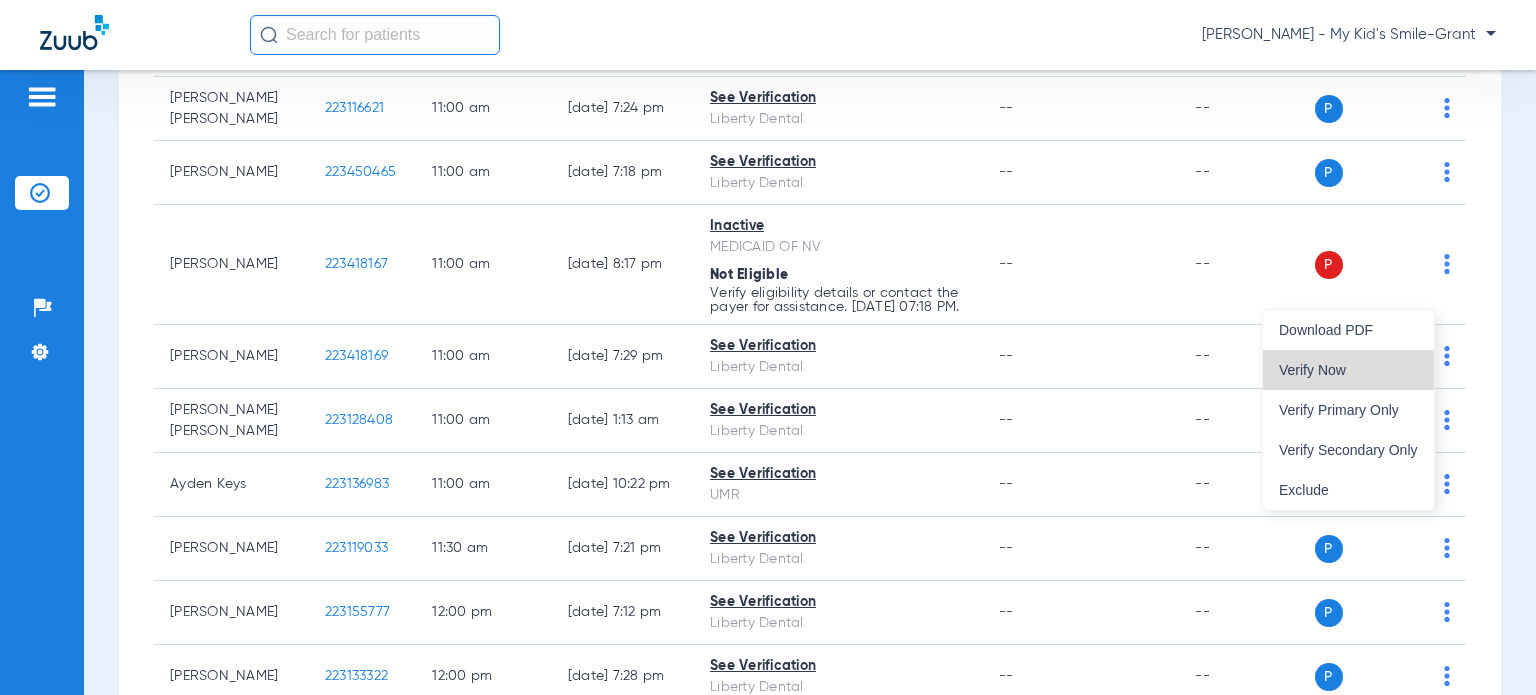 click on "Verify Now" at bounding box center (1348, 370) 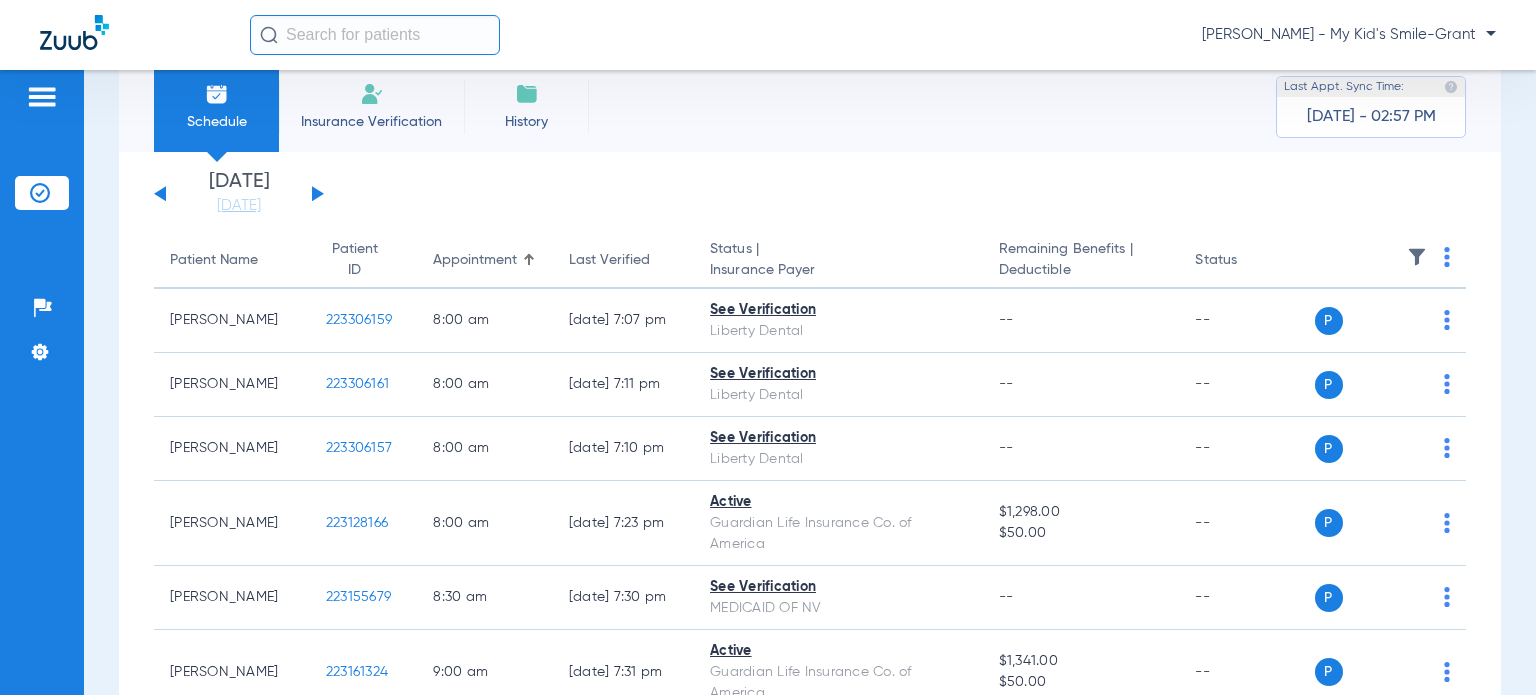 scroll, scrollTop: 0, scrollLeft: 0, axis: both 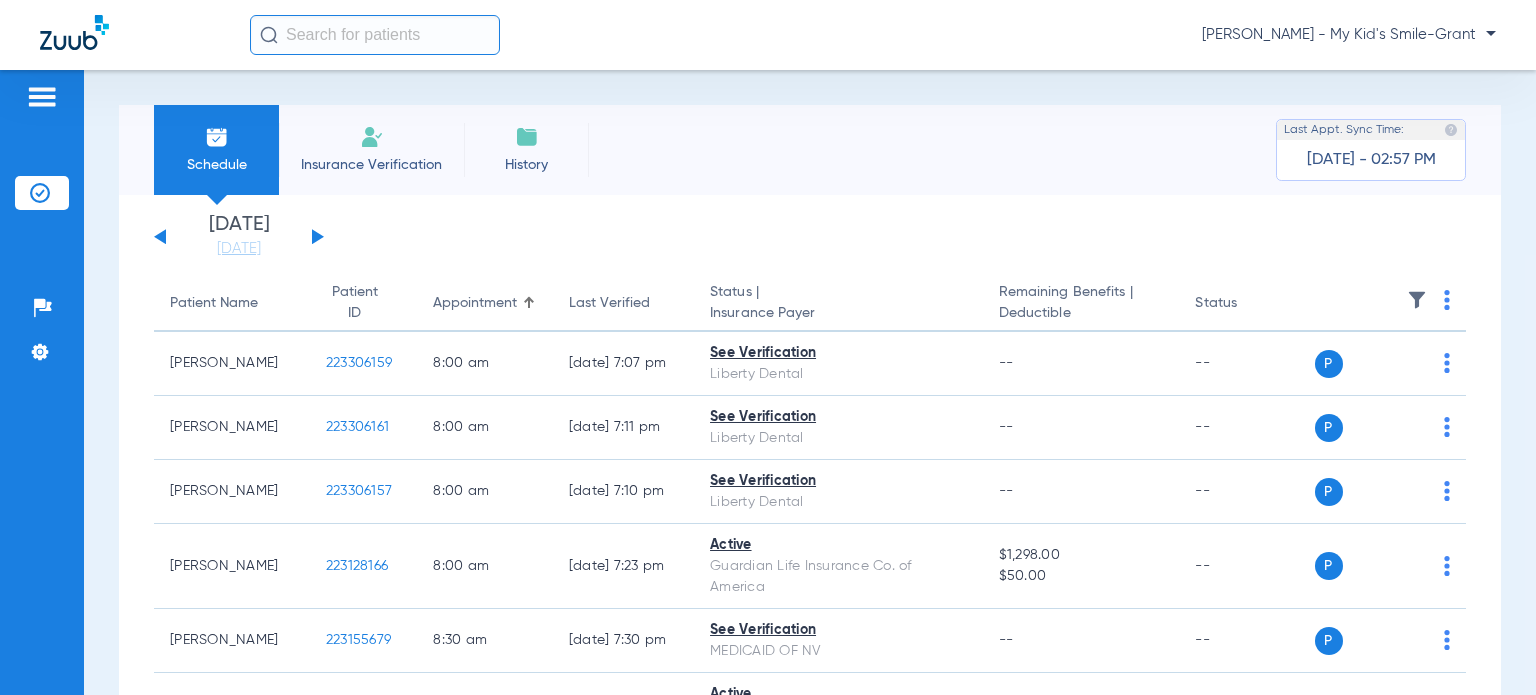 click on "[DATE]   [DATE]   [DATE]   [DATE]   [DATE]   [DATE]   [DATE]   [DATE]   [DATE]   [DATE]   [DATE]   [DATE]   [DATE]   [DATE]   [DATE]   [DATE]   [DATE]   [DATE]   [DATE]   [DATE]   [DATE]   [DATE]   [DATE]   [DATE]   [DATE]   [DATE]   [DATE]   [DATE]   [DATE]   [DATE]   [DATE]   [DATE]   [DATE]   [DATE]   [DATE]   [DATE]   [DATE]   [DATE]   [DATE]   [DATE]   [DATE]   [DATE]   [DATE]   [DATE]   [DATE]" 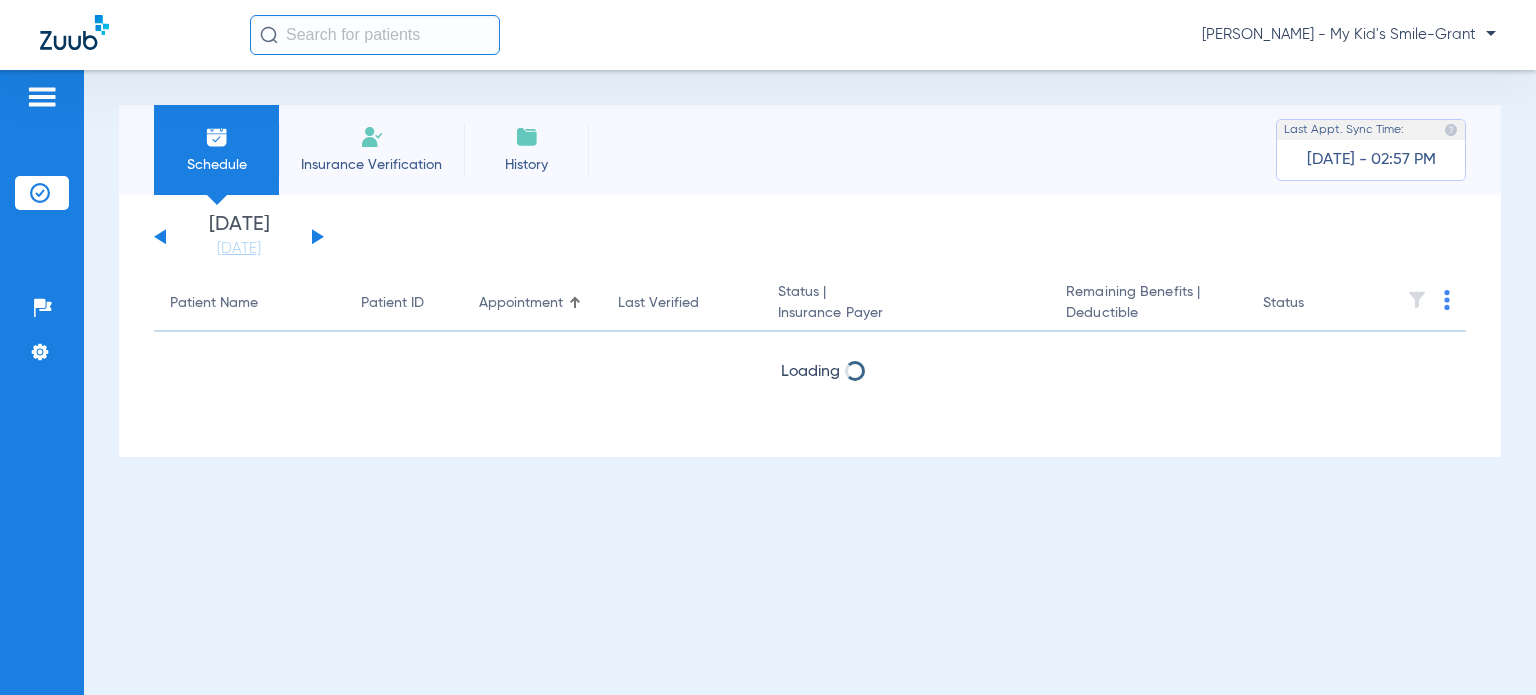 click 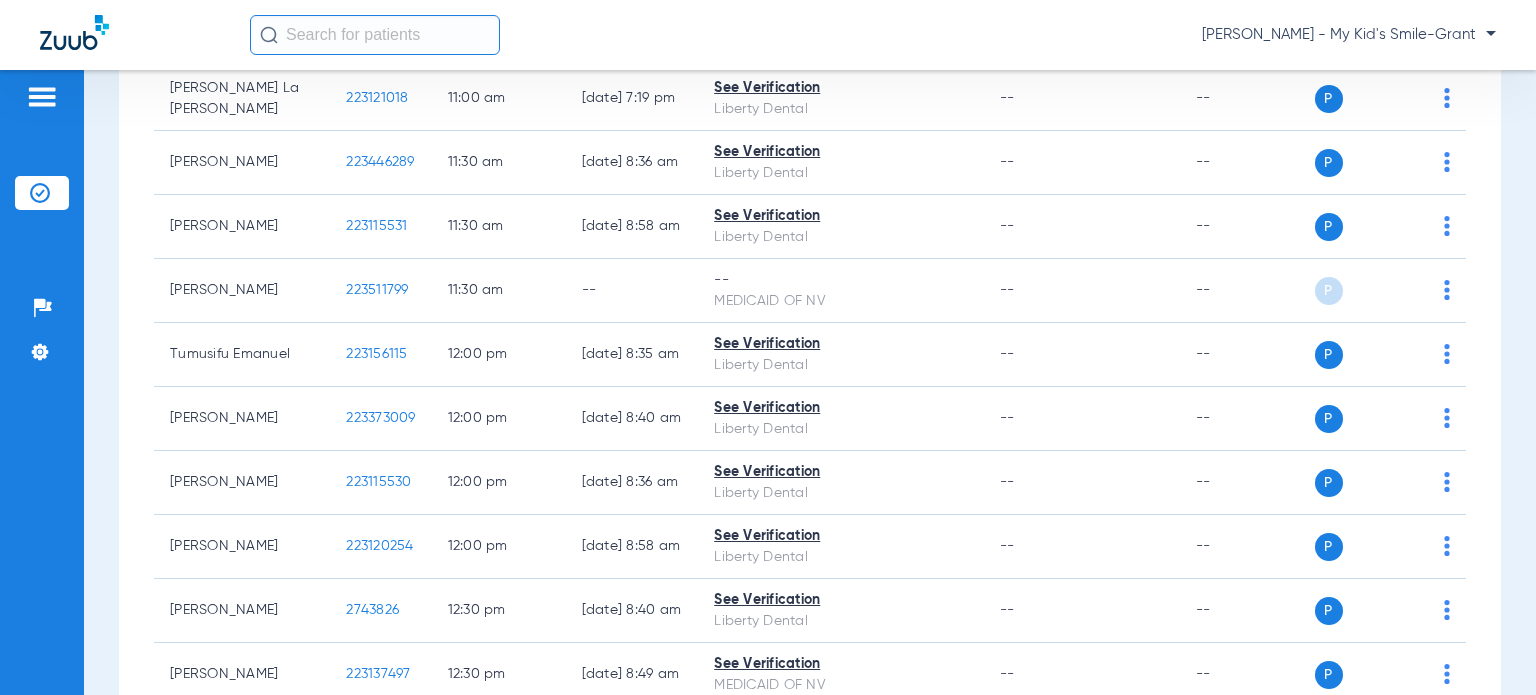 scroll, scrollTop: 1700, scrollLeft: 0, axis: vertical 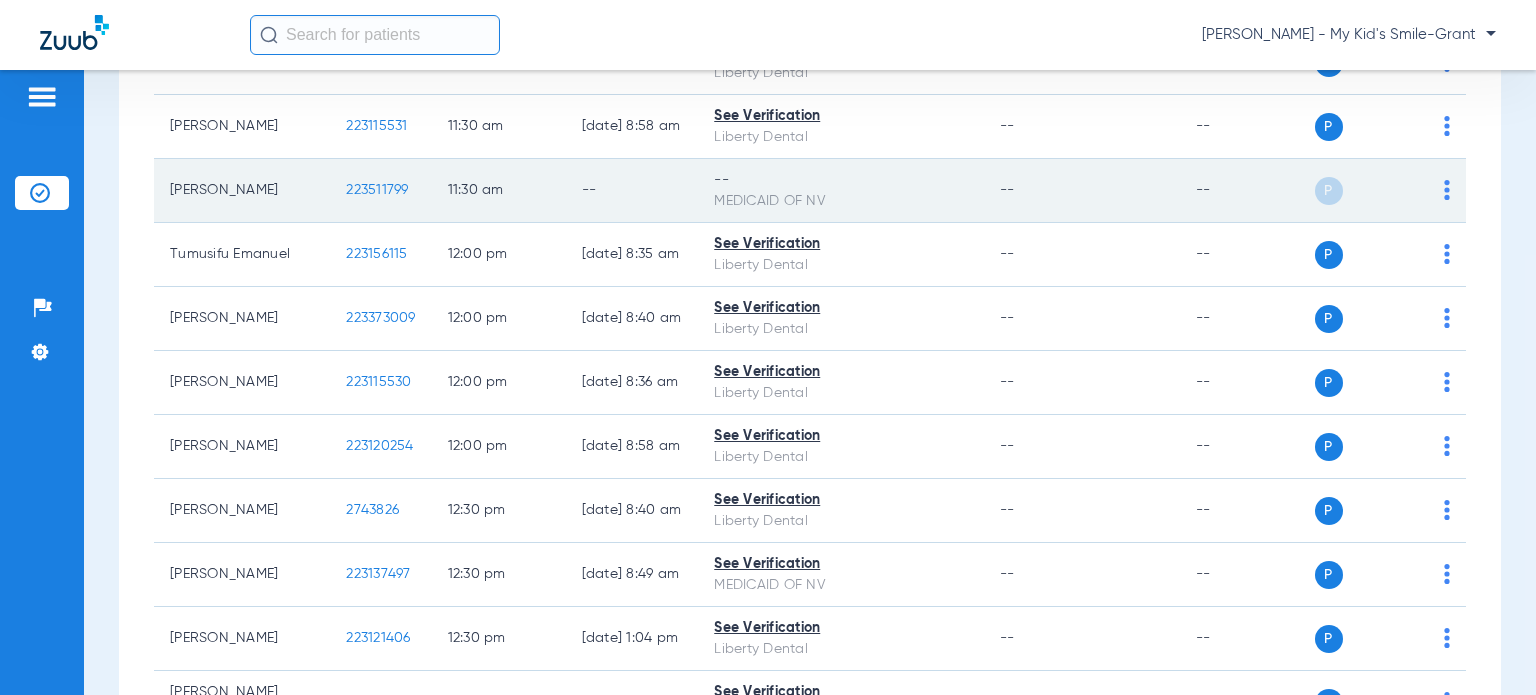 click on "P S" 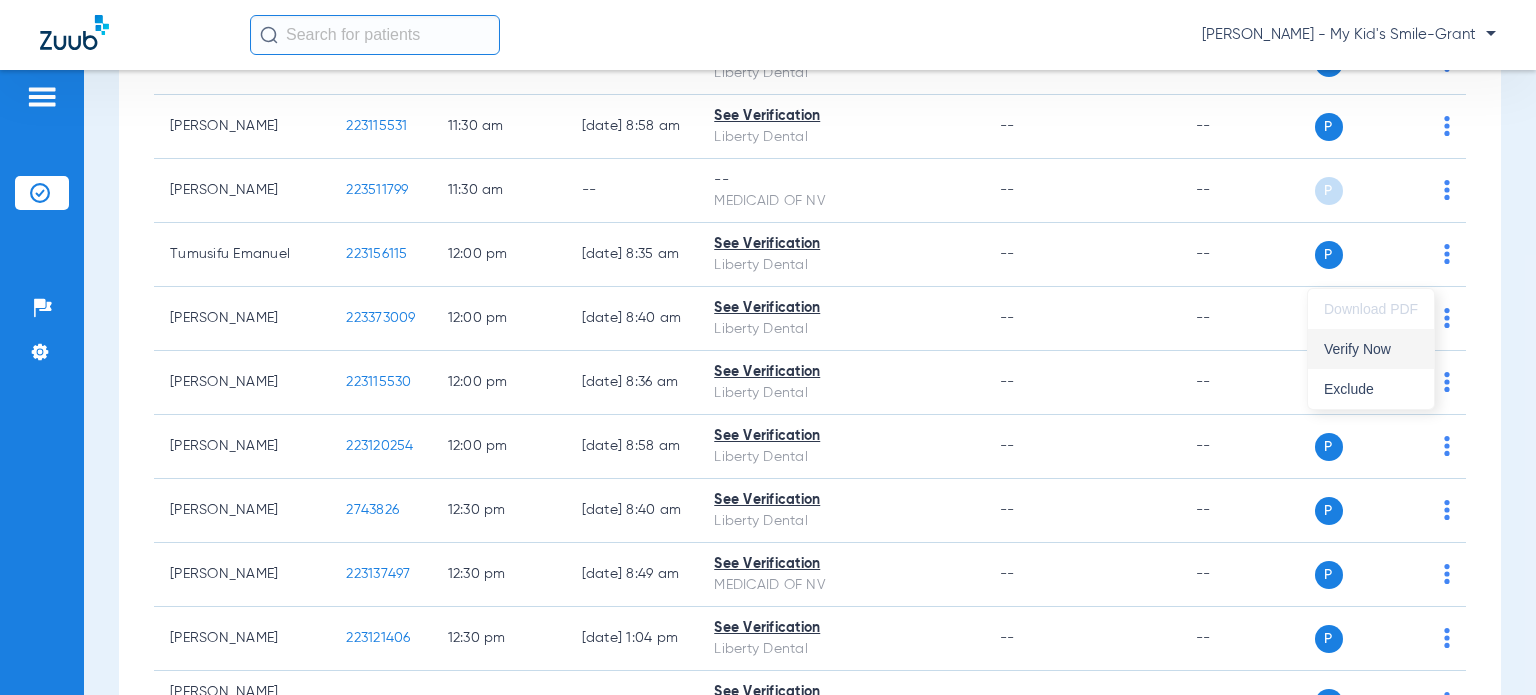 click on "Verify Now" at bounding box center (1371, 349) 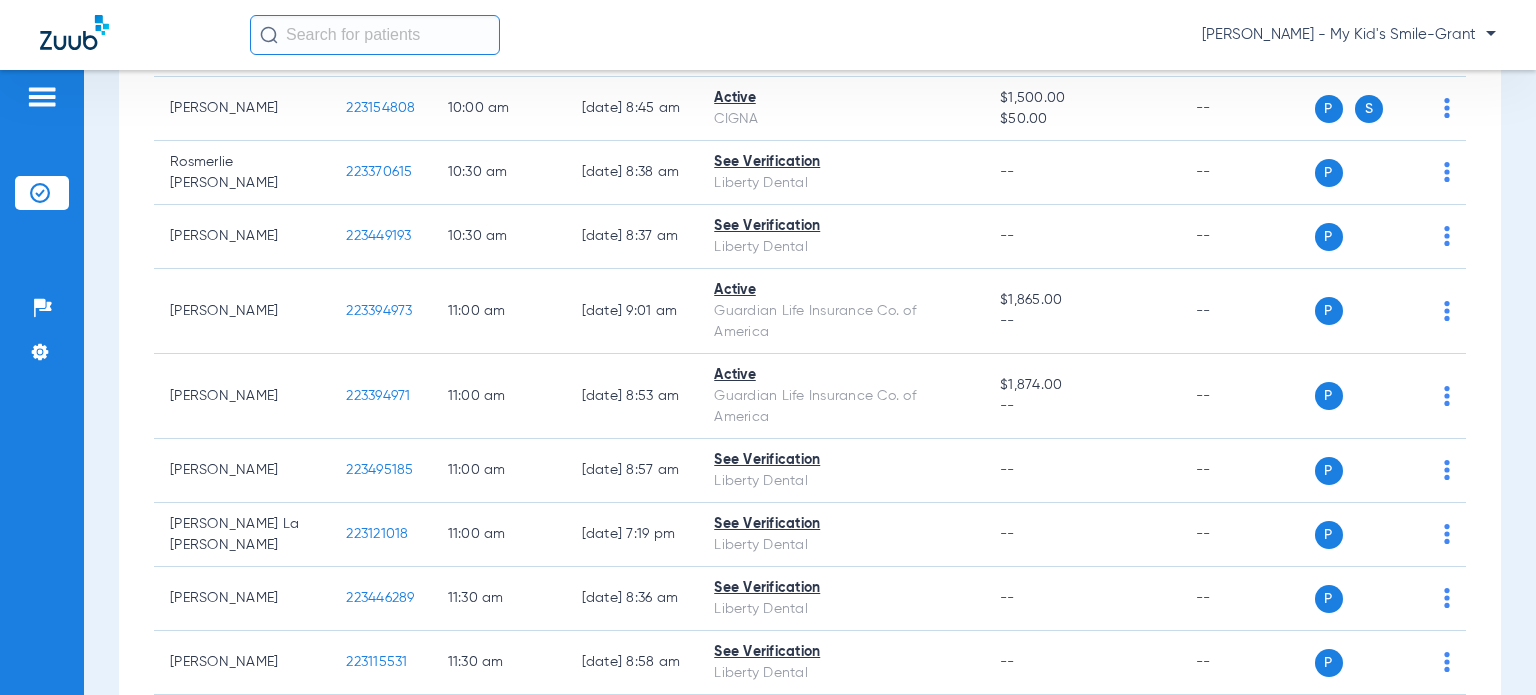 scroll, scrollTop: 1100, scrollLeft: 0, axis: vertical 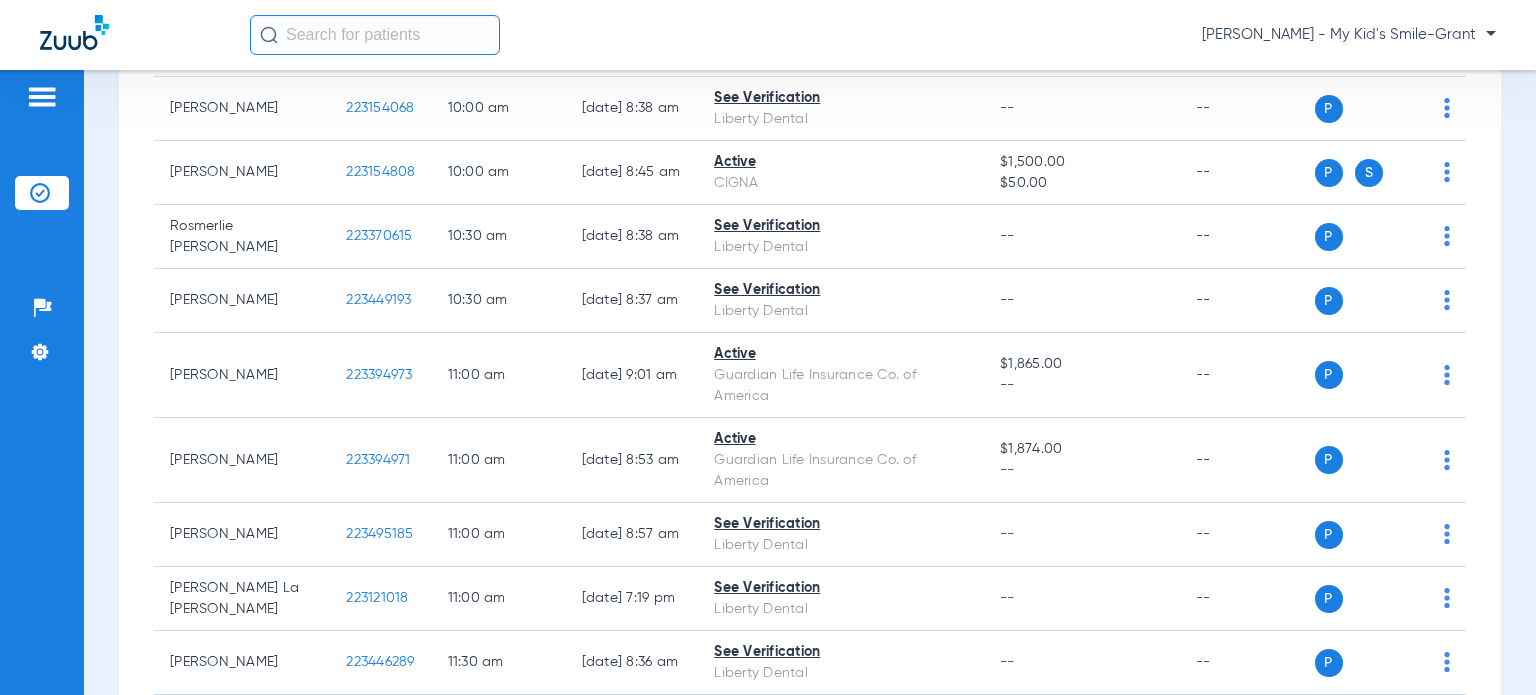 click on "[PERSON_NAME] - My Kid's Smile-Grant" 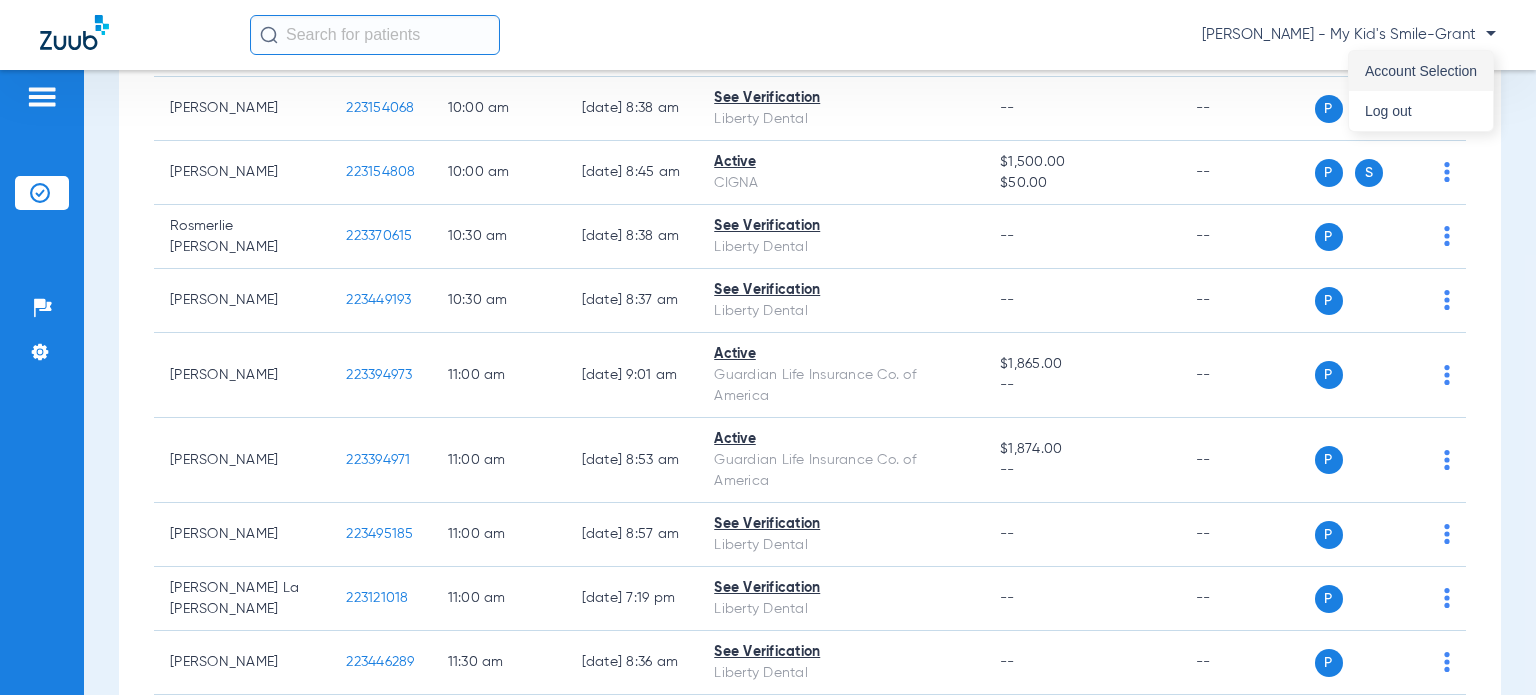 click on "Account Selection" at bounding box center [1421, 71] 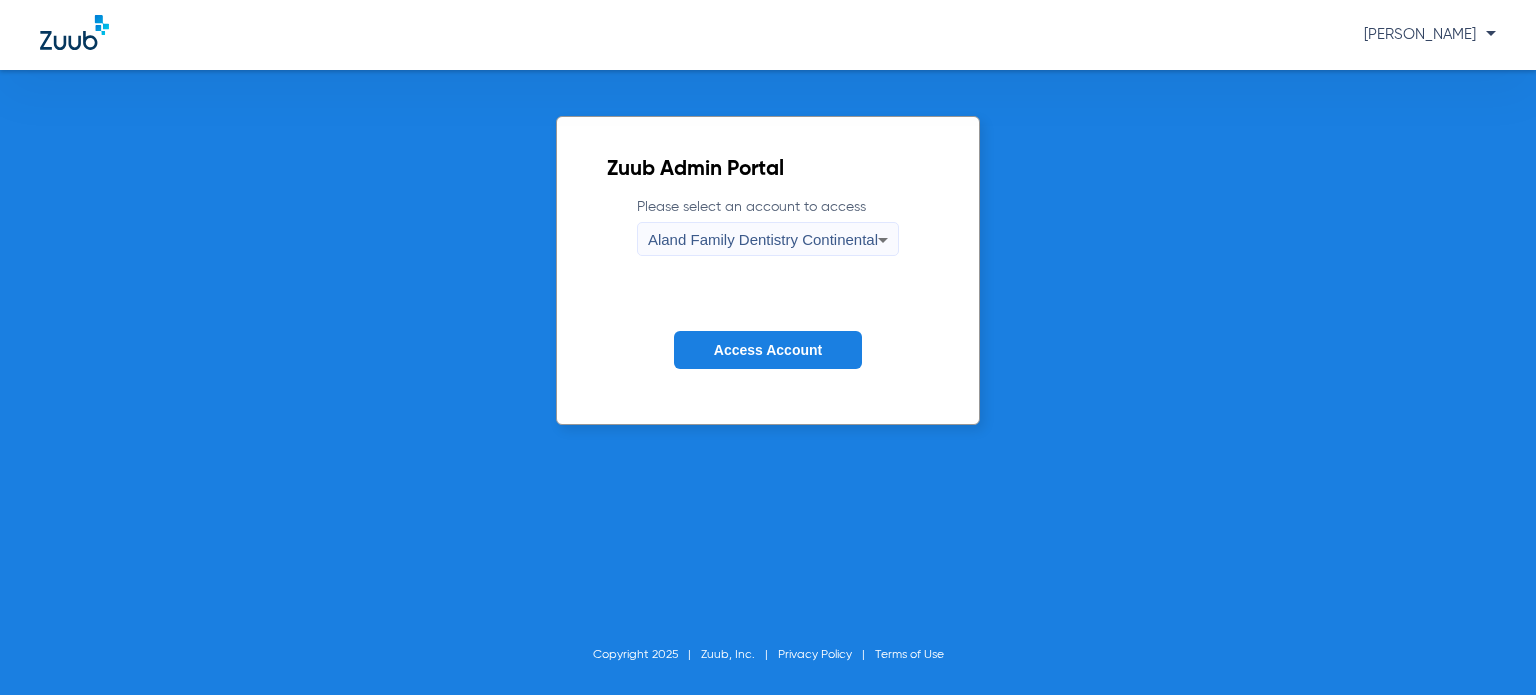 click on "Aland Family Dentistry Continental" at bounding box center [763, 240] 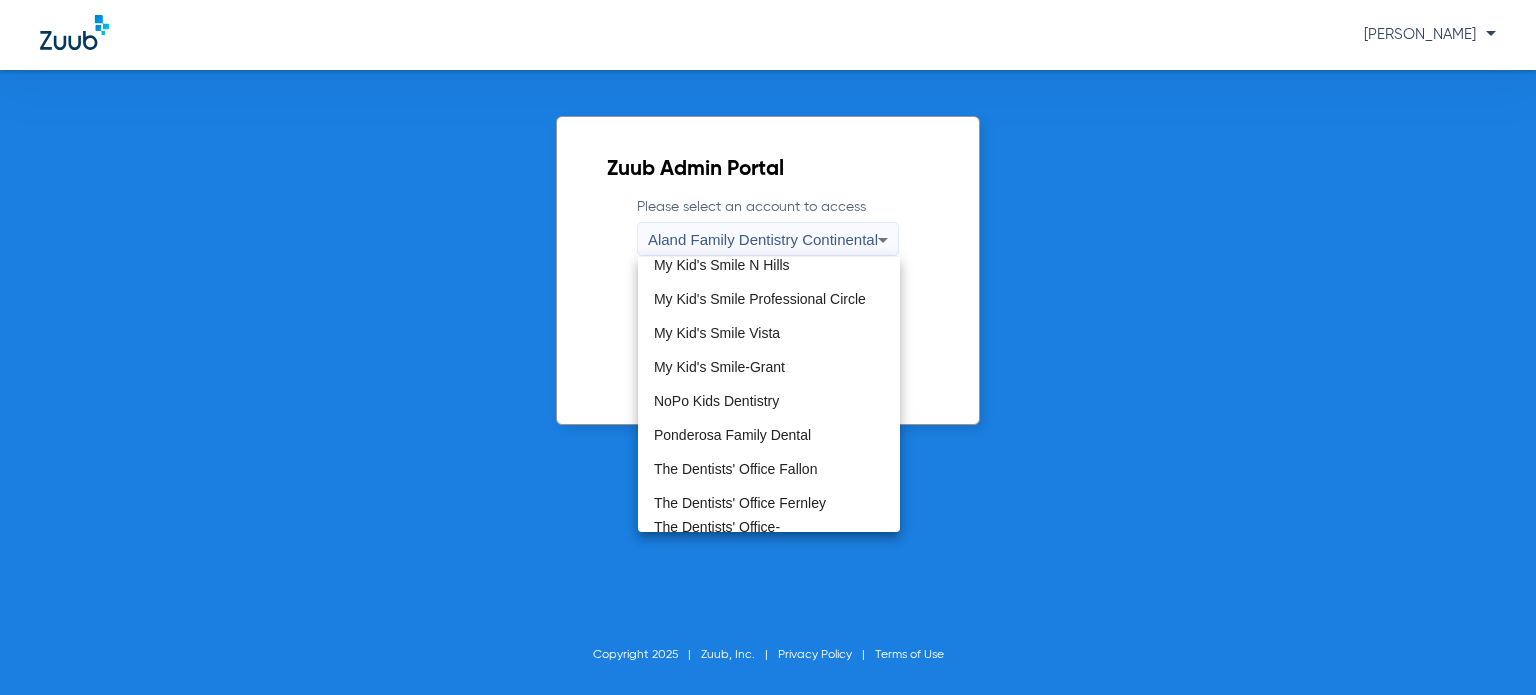 scroll, scrollTop: 575, scrollLeft: 0, axis: vertical 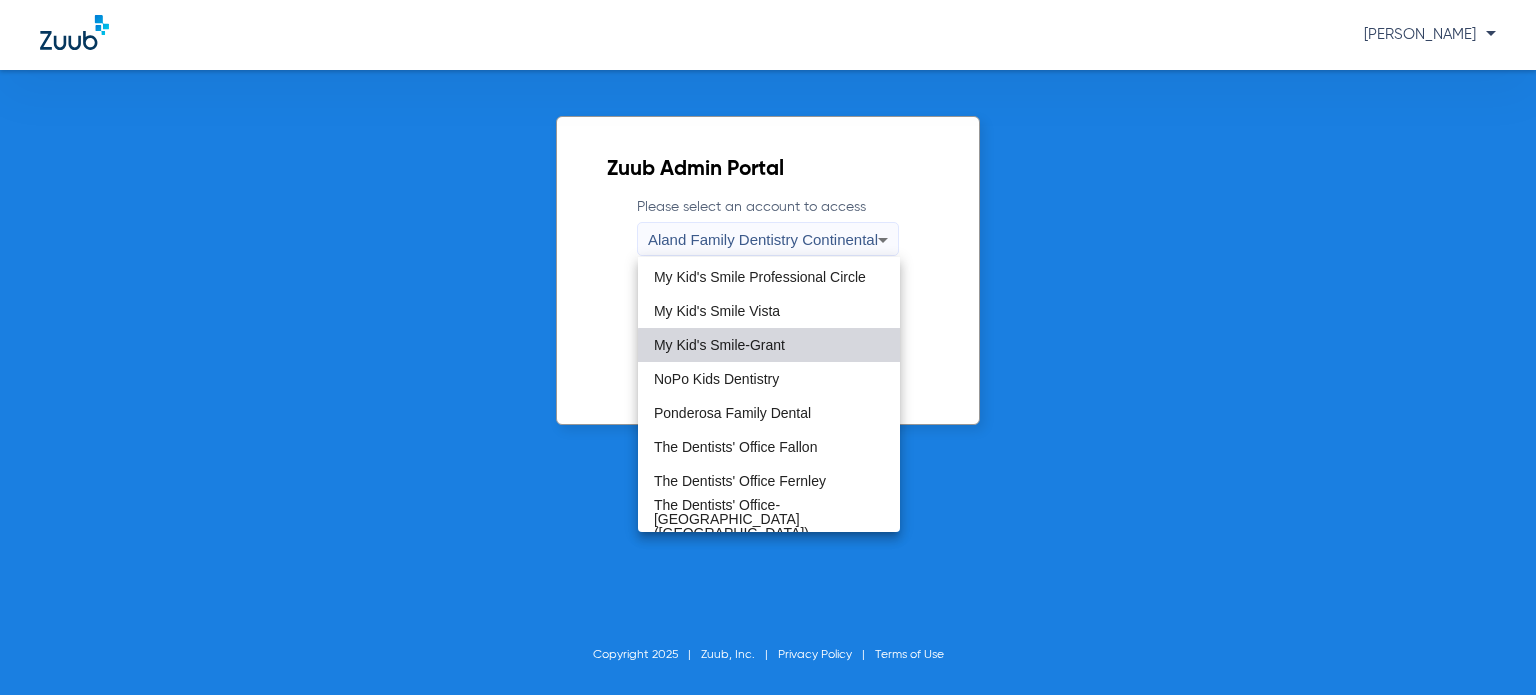 click on "My Kid's Smile-Grant" at bounding box center (769, 345) 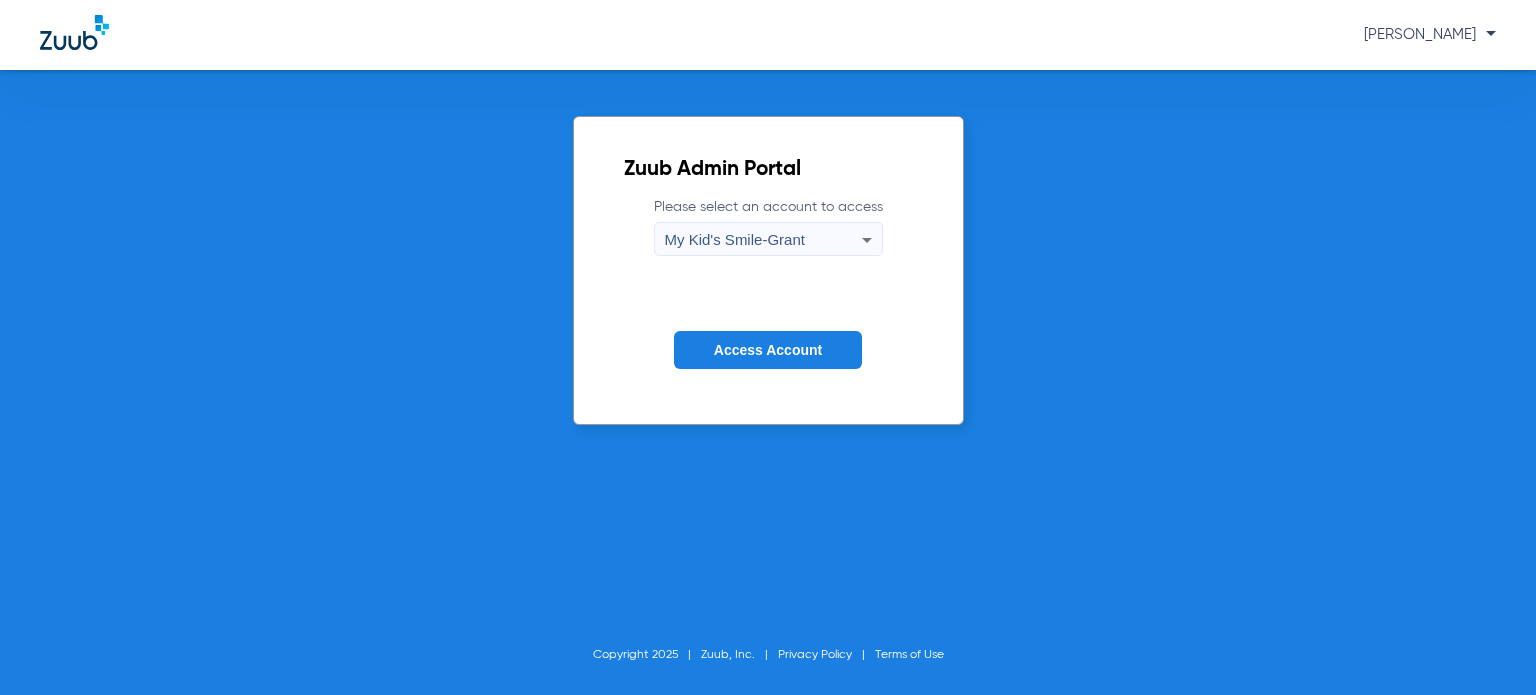 click on "My Kid's Smile-Grant" at bounding box center (735, 239) 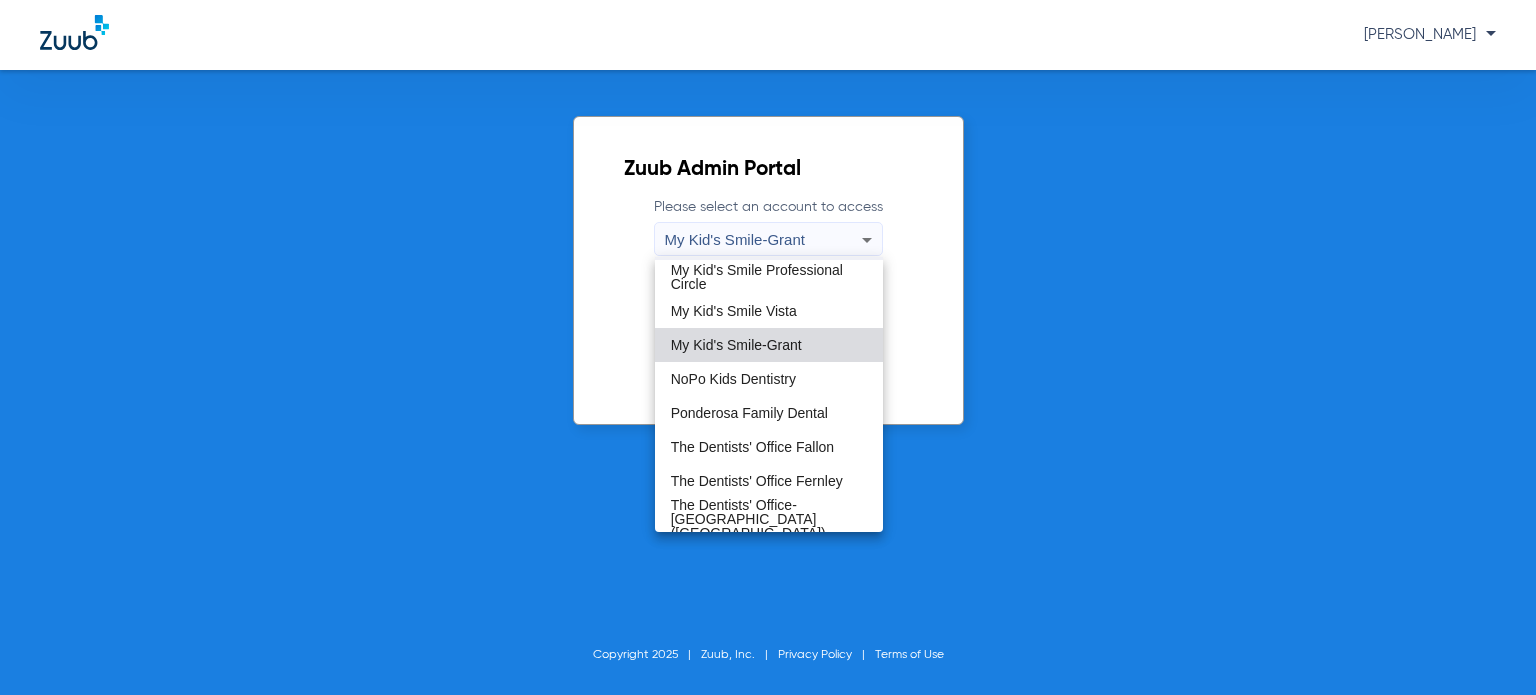 click on "My Kid's Smile N Hills" at bounding box center [769, 243] 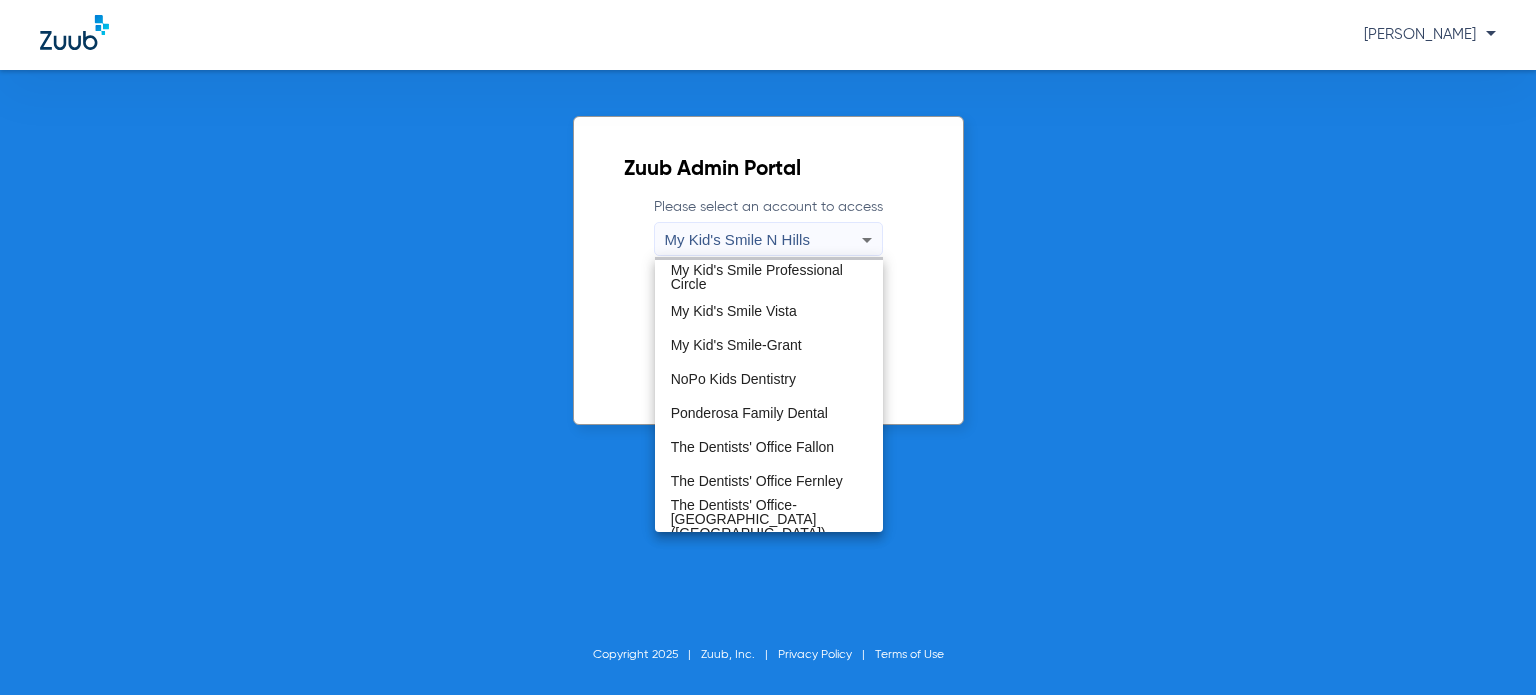 scroll, scrollTop: 544, scrollLeft: 0, axis: vertical 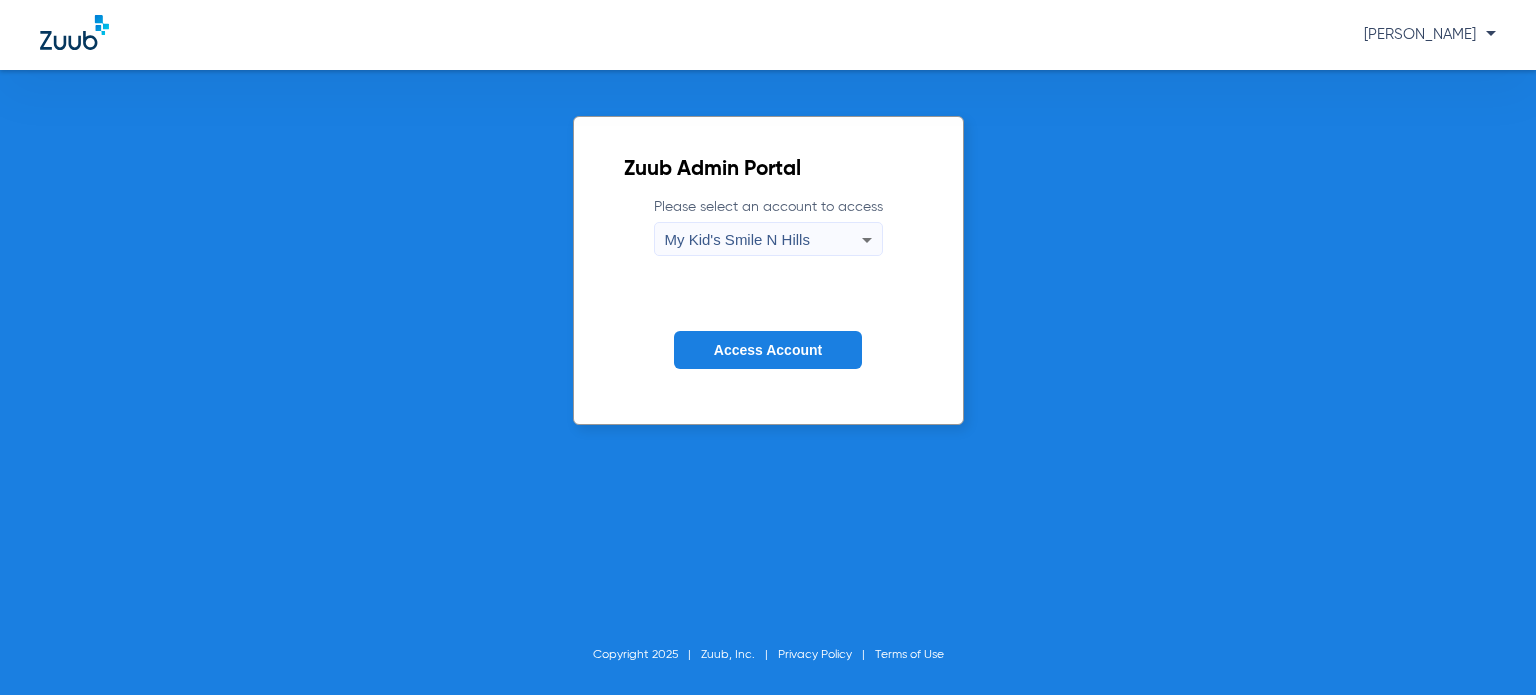 click on "My Kid's Smile N Hills" at bounding box center [737, 239] 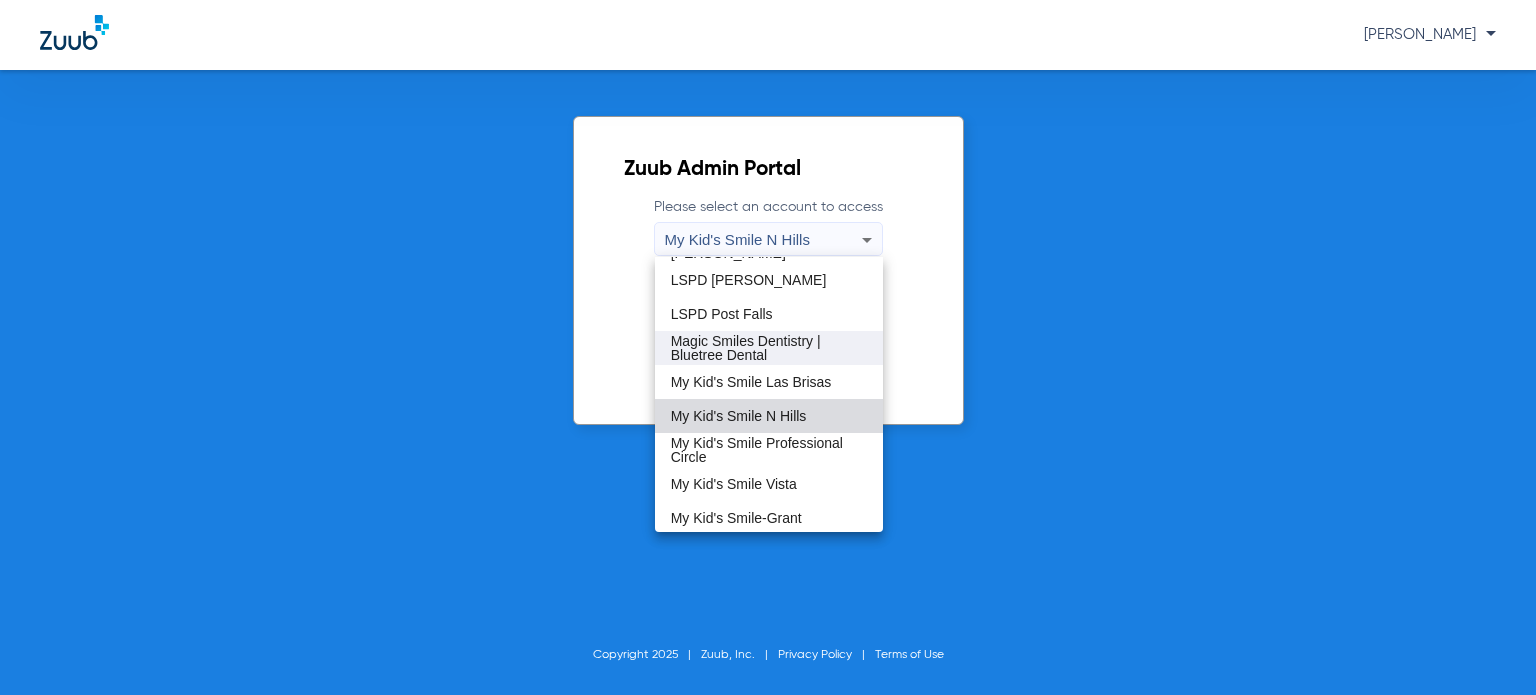 scroll, scrollTop: 403, scrollLeft: 0, axis: vertical 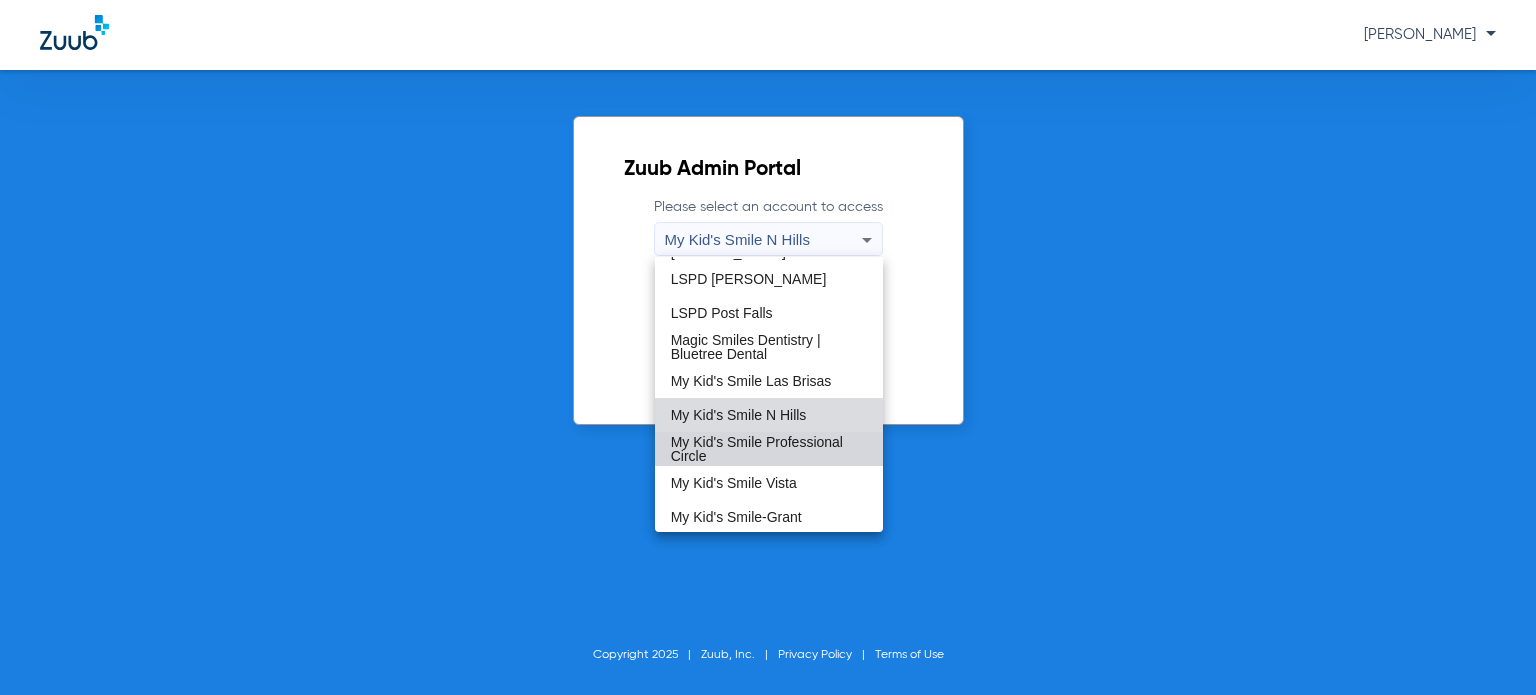 click on "My Kid's Smile Professional Circle" at bounding box center (769, 449) 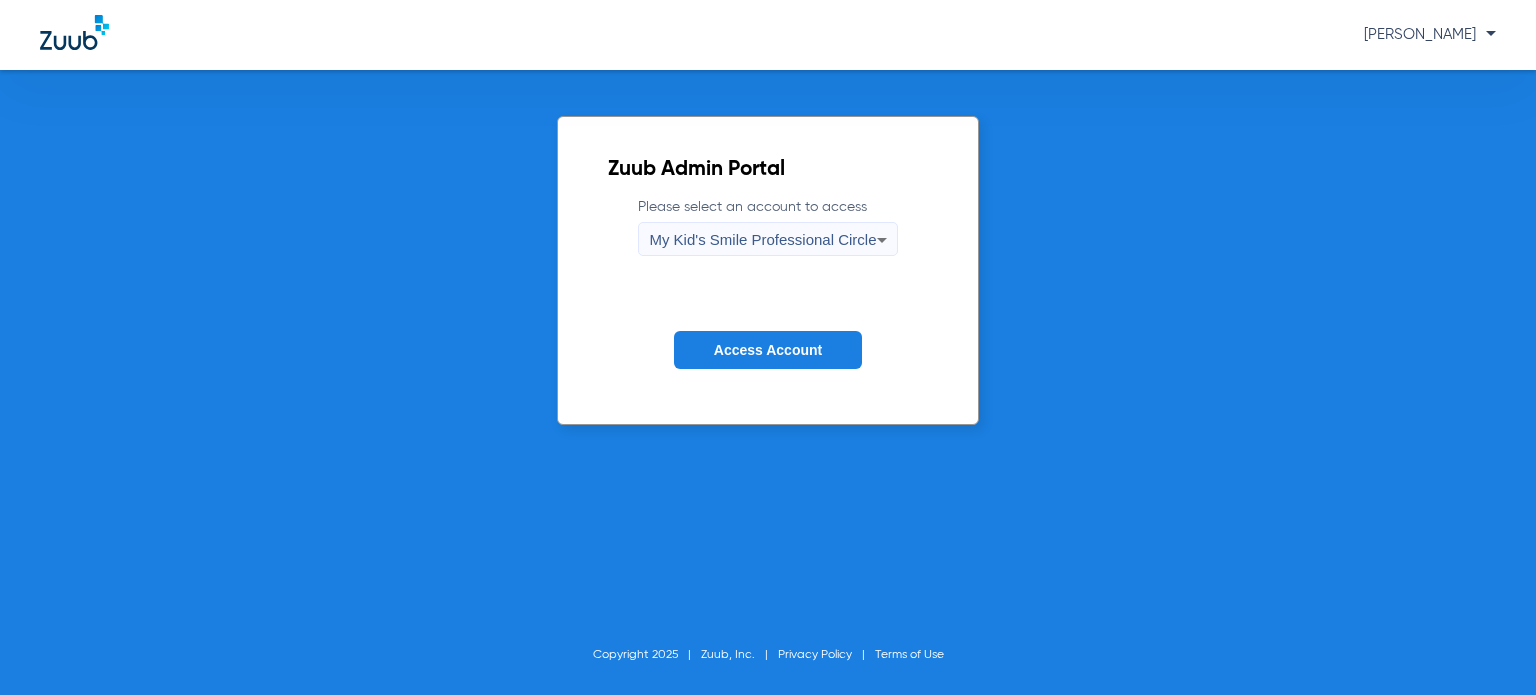 click on "Access Account" 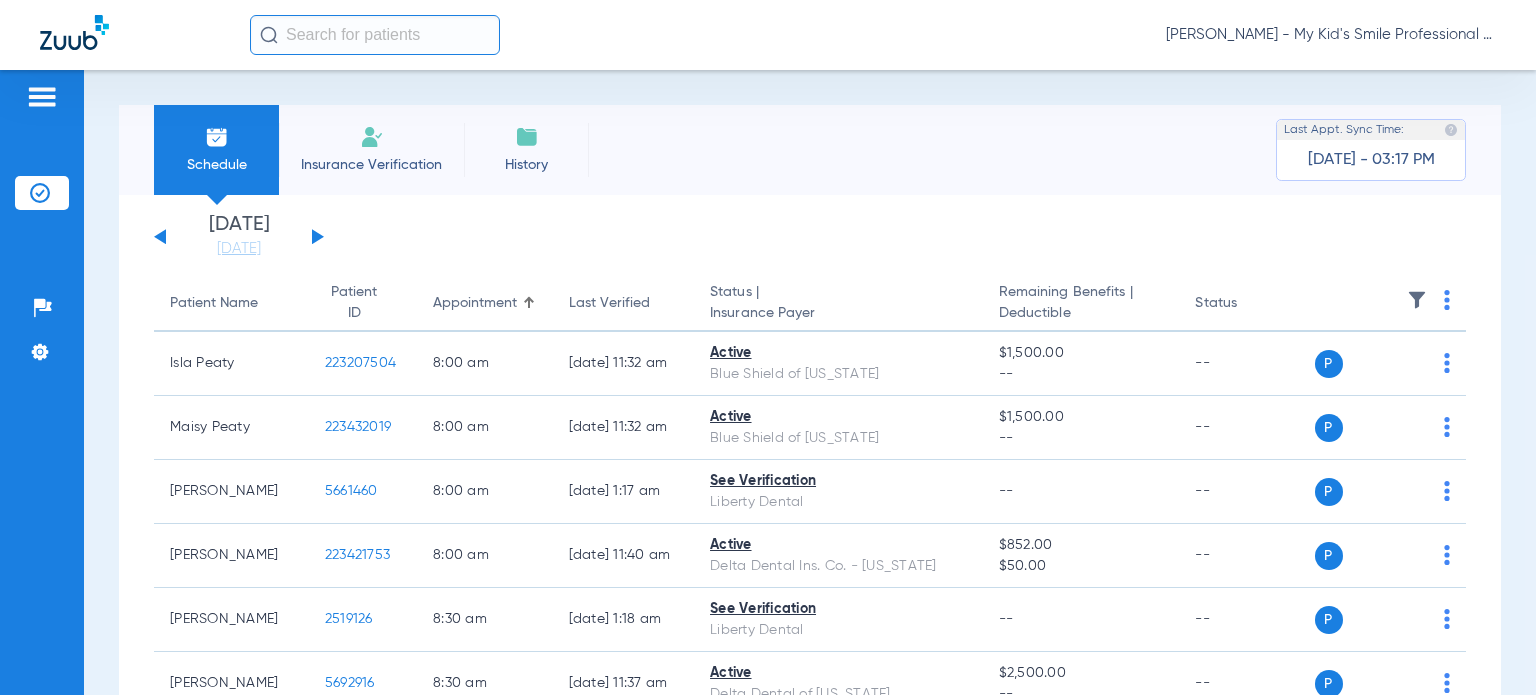 drag, startPoint x: 234, startPoint y: 247, endPoint x: 272, endPoint y: 306, distance: 70.178345 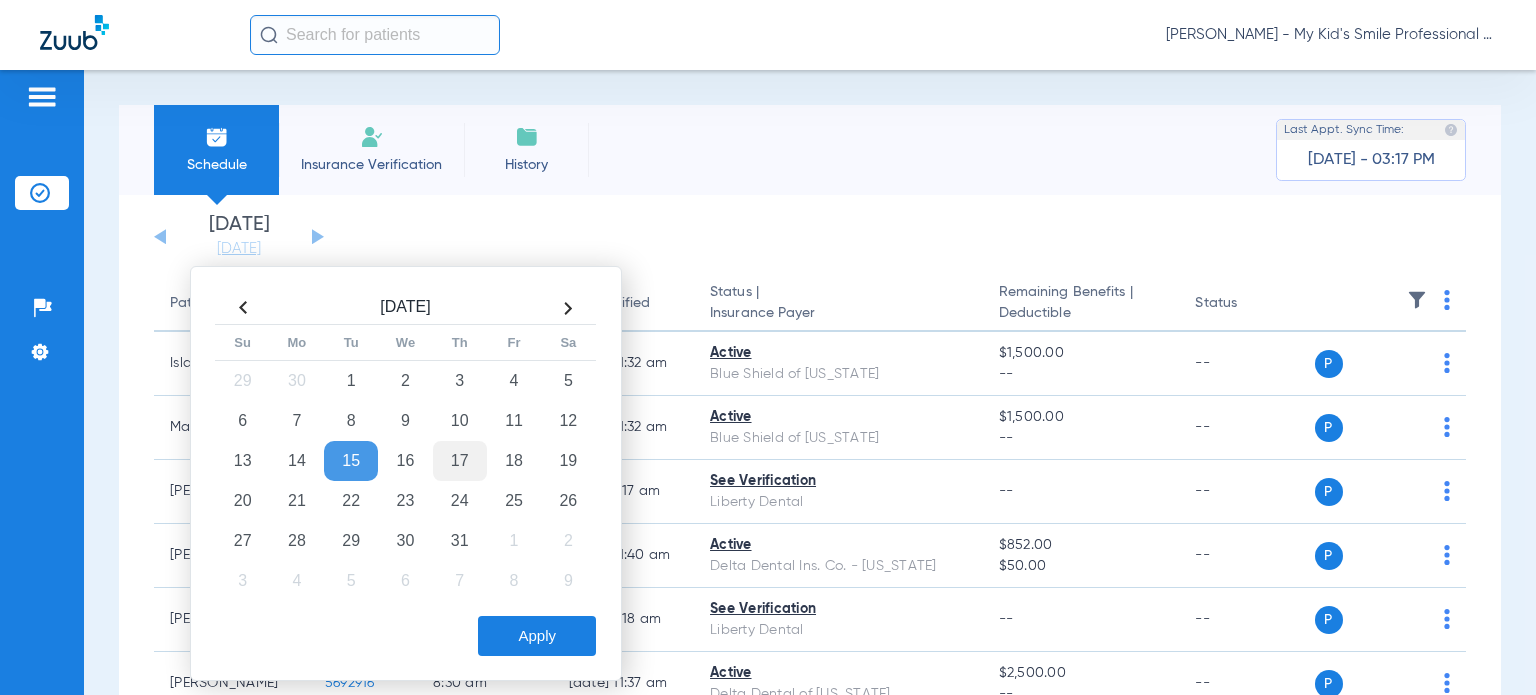 click on "17" 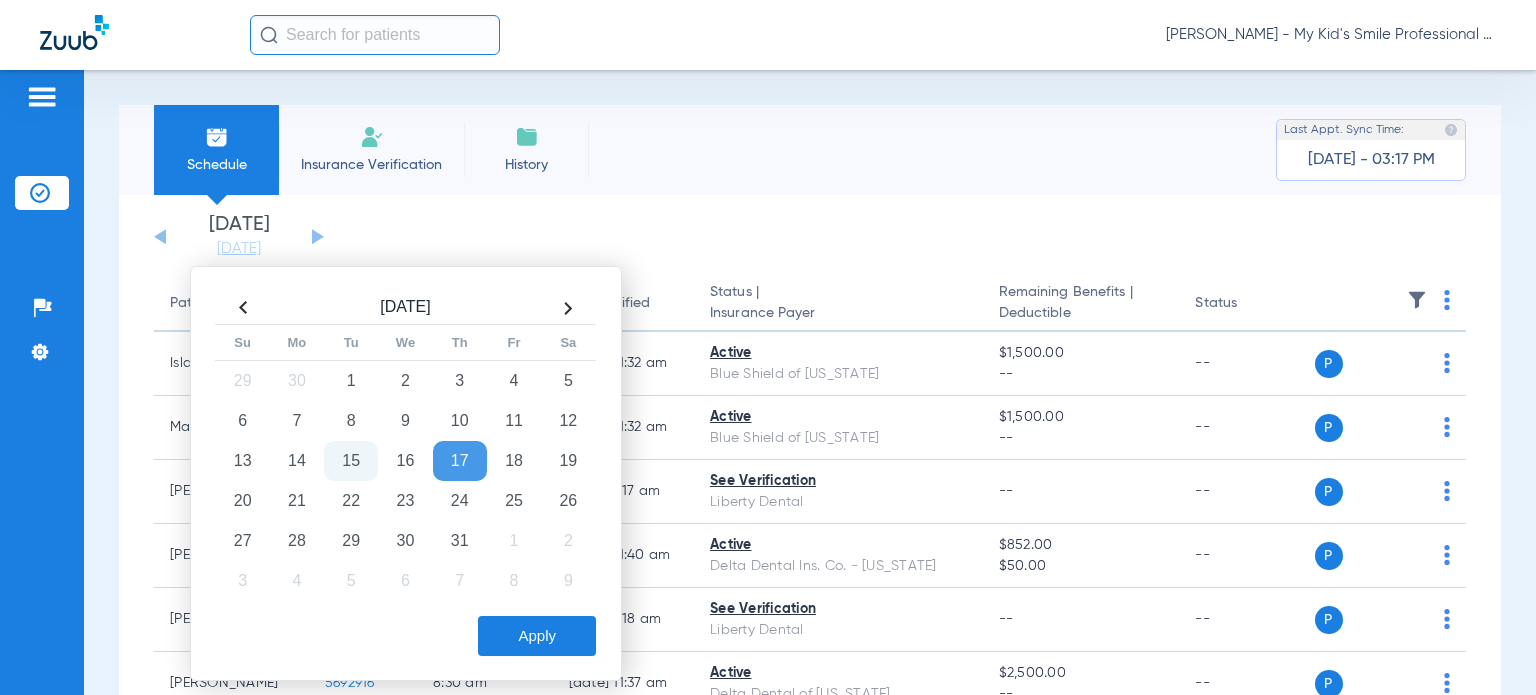 click on "Apply" 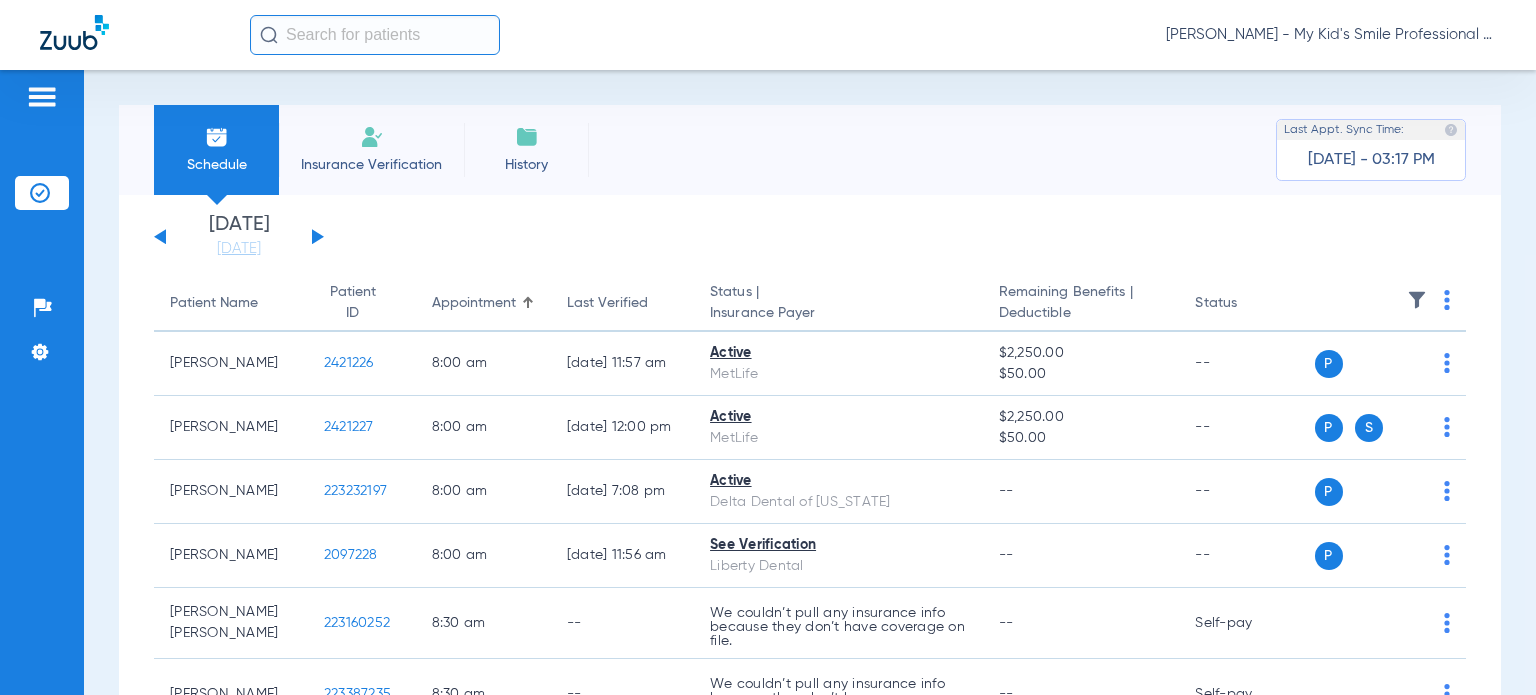 click on "[DATE]   [DATE]   [DATE]   [DATE]   [DATE]   [DATE]   [DATE]   [DATE]   [DATE]   [DATE]   [DATE]   [DATE]   [DATE]   [DATE]   [DATE]   [DATE]   [DATE]   [DATE]   [DATE]   [DATE]   [DATE]   [DATE]   [DATE]   [DATE]   [DATE]   [DATE]   [DATE]   [DATE]   [DATE]   [DATE]   [DATE]   [DATE]   [DATE]   [DATE]   [DATE]   [DATE]   [DATE]   [DATE]   [DATE]   [DATE]   [DATE]   [DATE]   [DATE]   [DATE]   [DATE]" 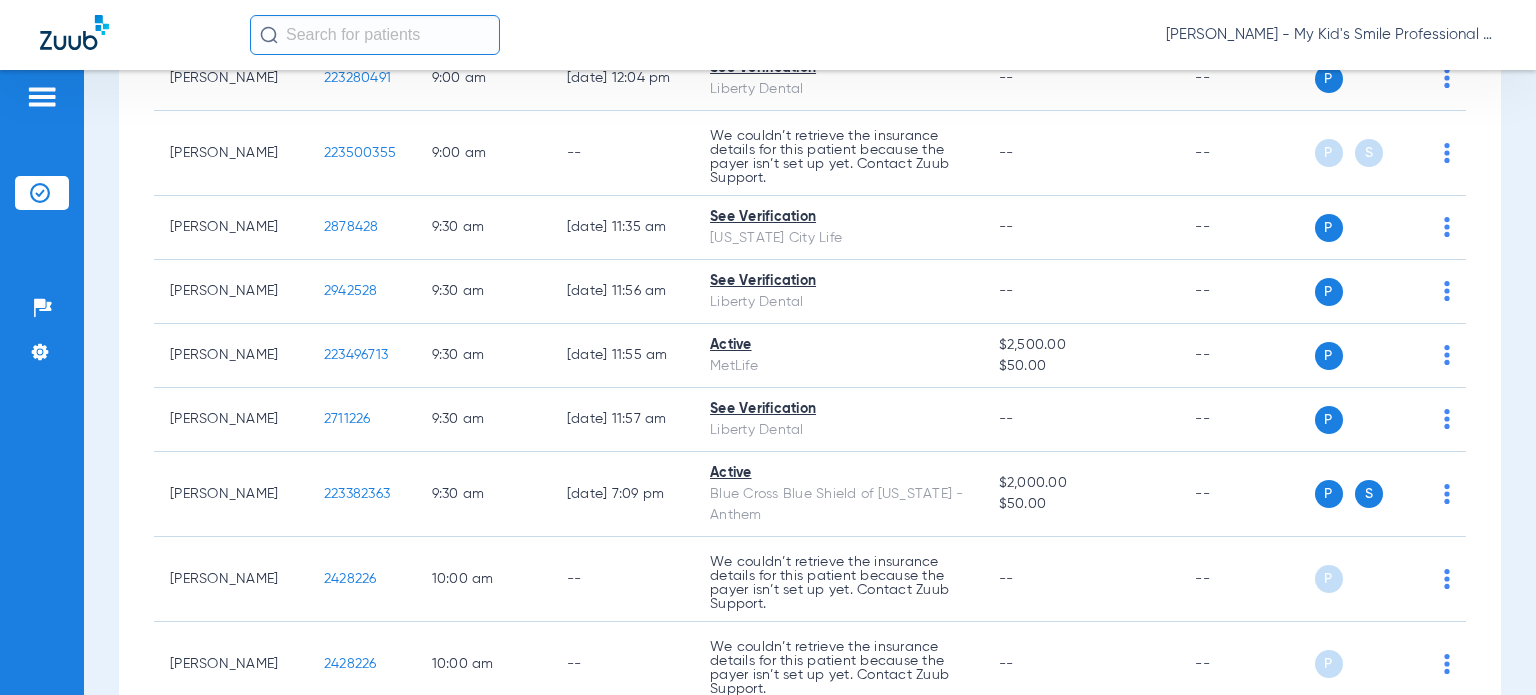 scroll, scrollTop: 1000, scrollLeft: 0, axis: vertical 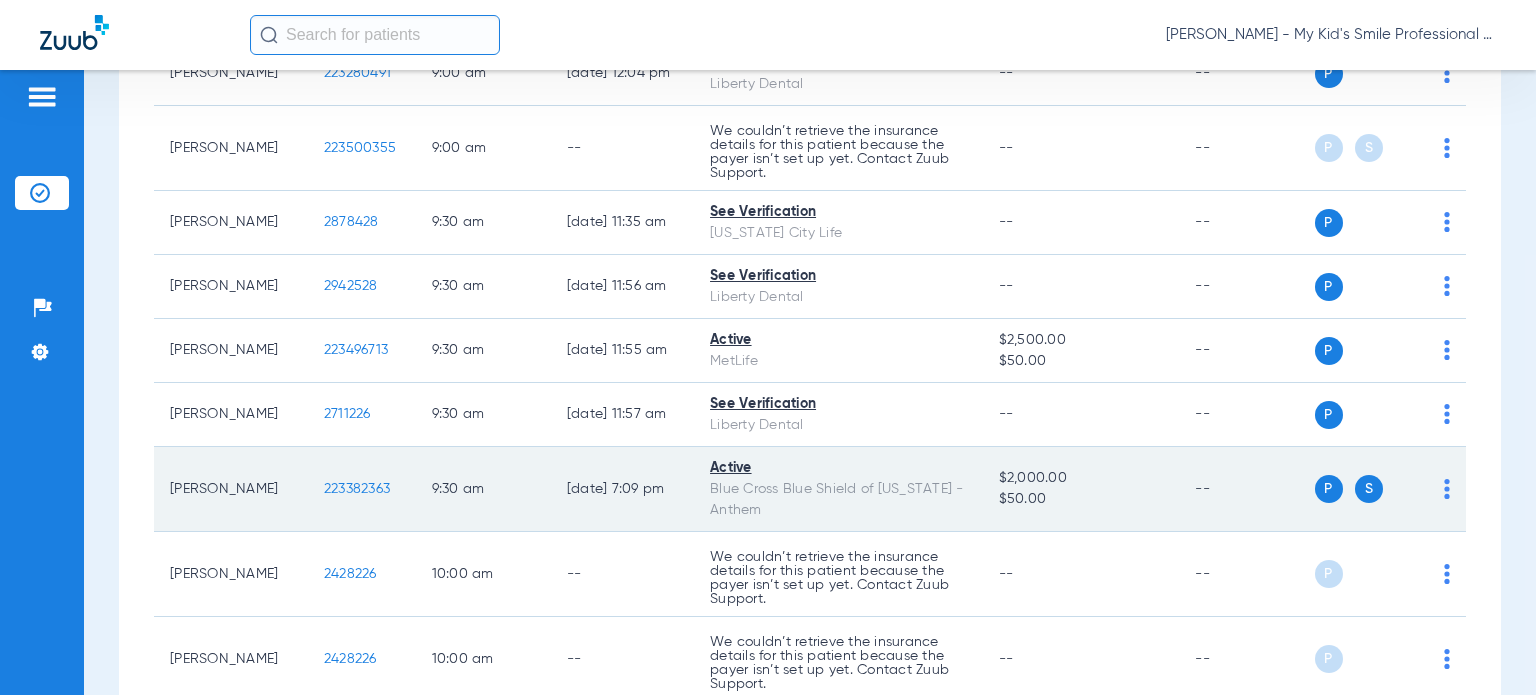 click 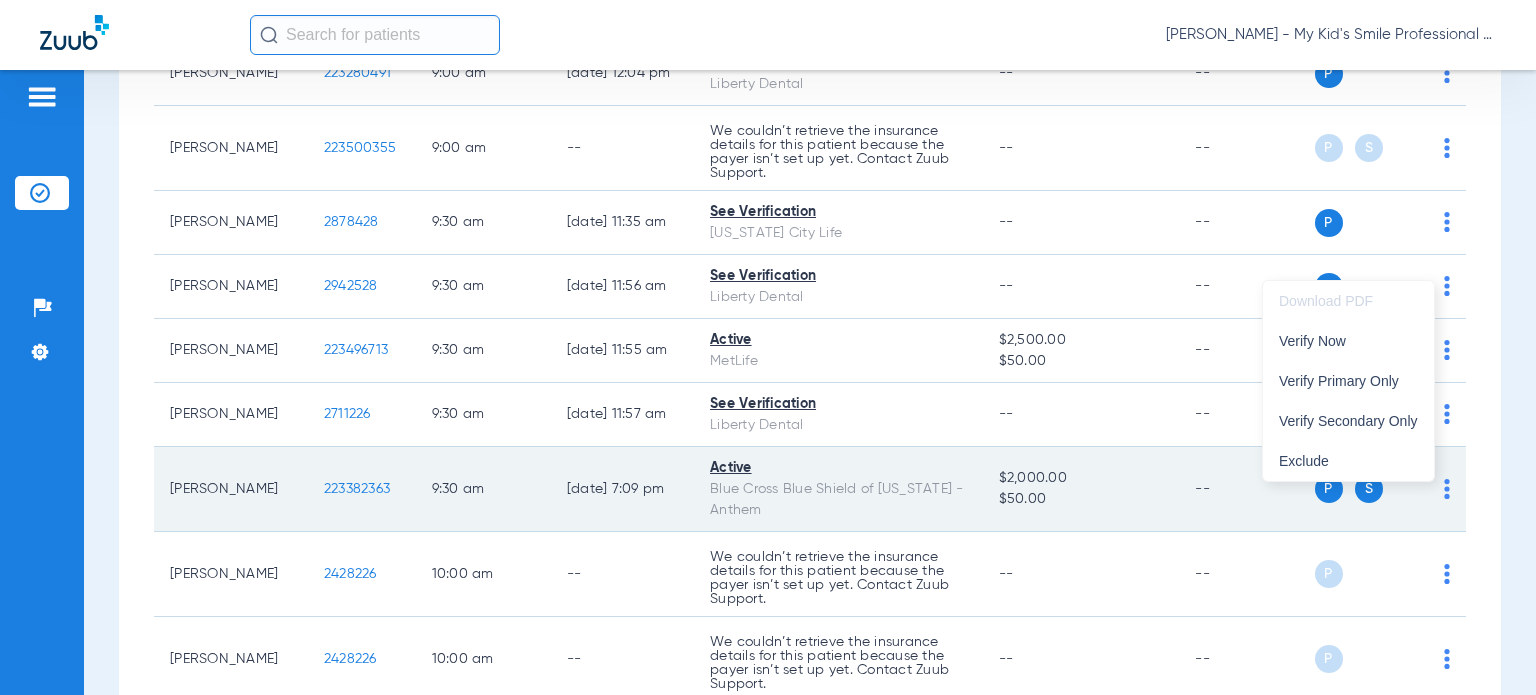 drag, startPoint x: 1340, startPoint y: 355, endPoint x: 1240, endPoint y: 445, distance: 134.53624 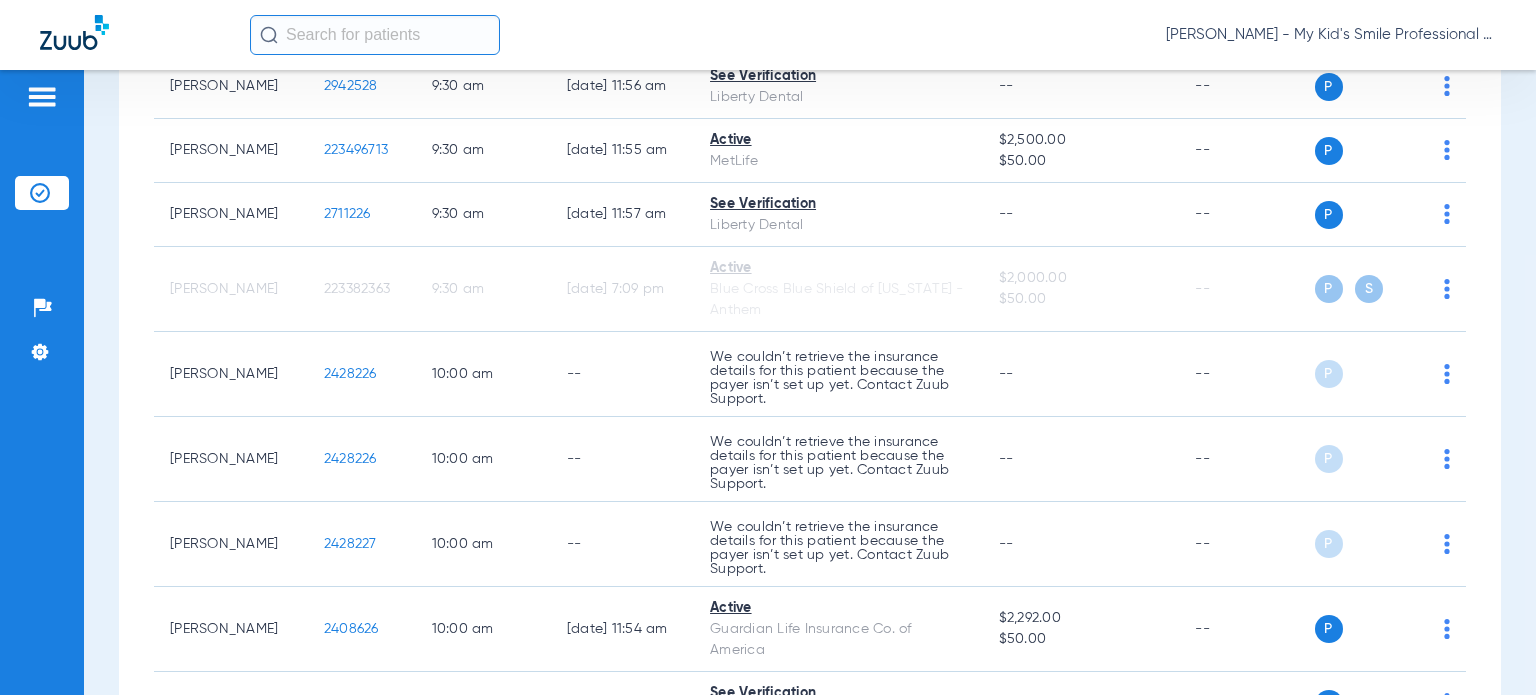 click on "[DATE]   [DATE]   [DATE]   [DATE]   [DATE]   [DATE]   [DATE]   [DATE]   [DATE]   [DATE]   [DATE]   [DATE]   [DATE]   [DATE]   [DATE]   [DATE]   [DATE]   [DATE]   [DATE]   [DATE]   [DATE]   [DATE]   [DATE]   [DATE]   [DATE]   [DATE]   [DATE]   [DATE]   [DATE]   [DATE]   [DATE]   [DATE]   [DATE]   [DATE]   [DATE]   [DATE]   [DATE]   [DATE]   [DATE]   [DATE]   [DATE]   [DATE]   [DATE]   [DATE]   [DATE]" 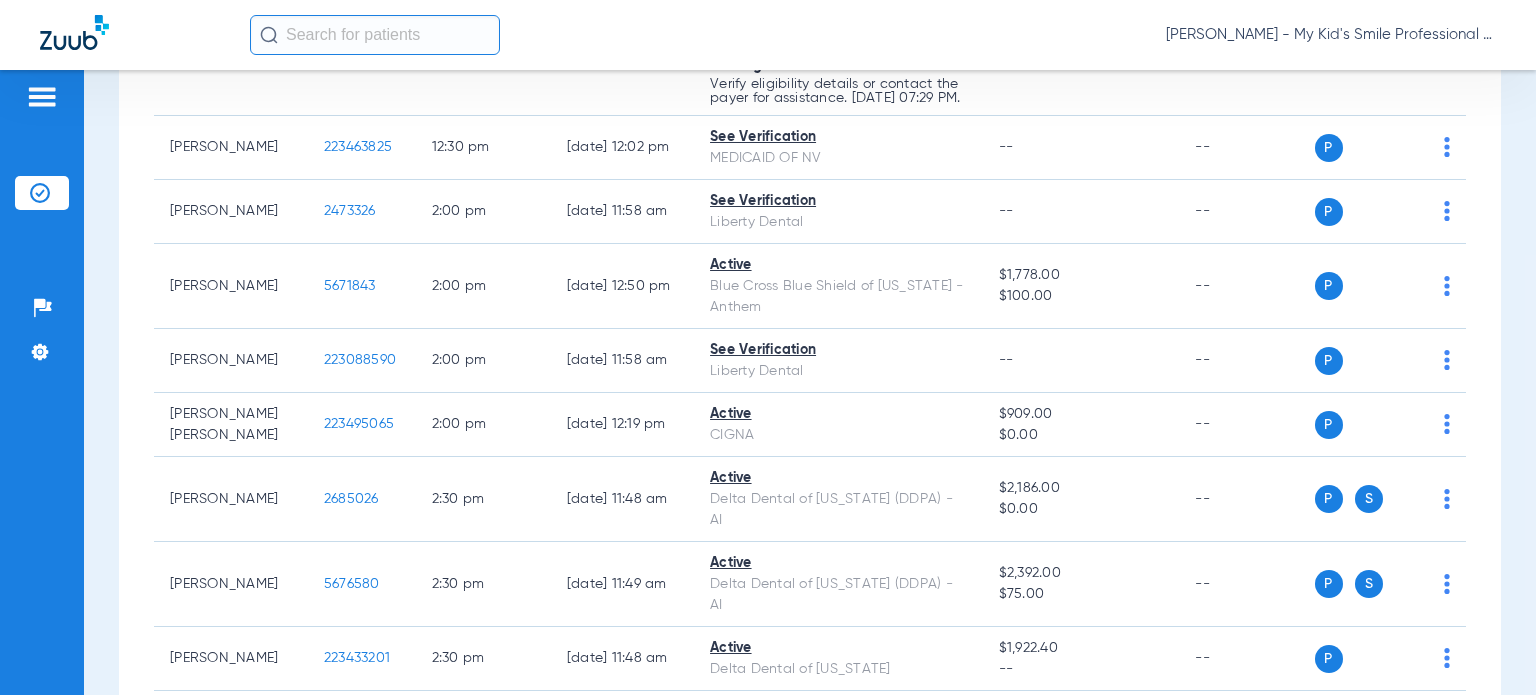 scroll, scrollTop: 3272, scrollLeft: 0, axis: vertical 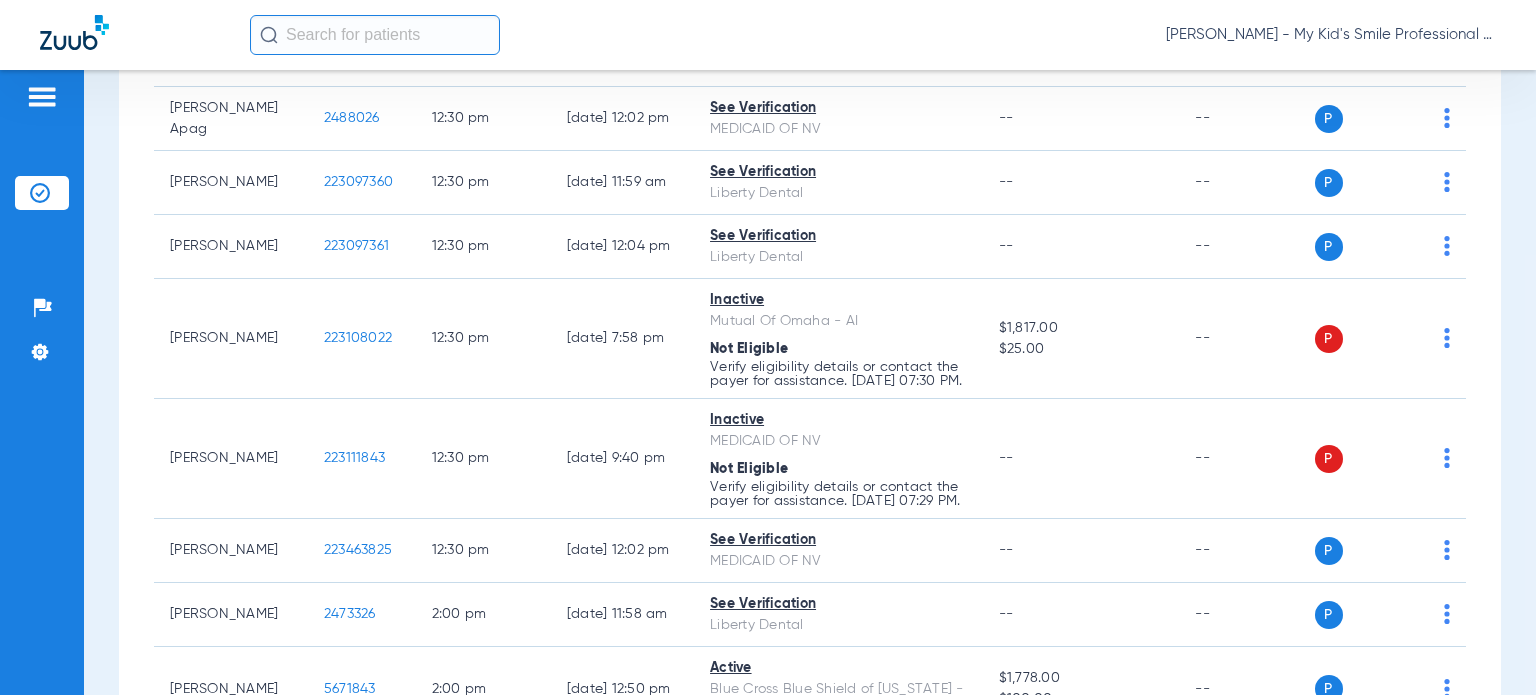 click on "[PERSON_NAME] - My Kid's Smile Professional Circle" 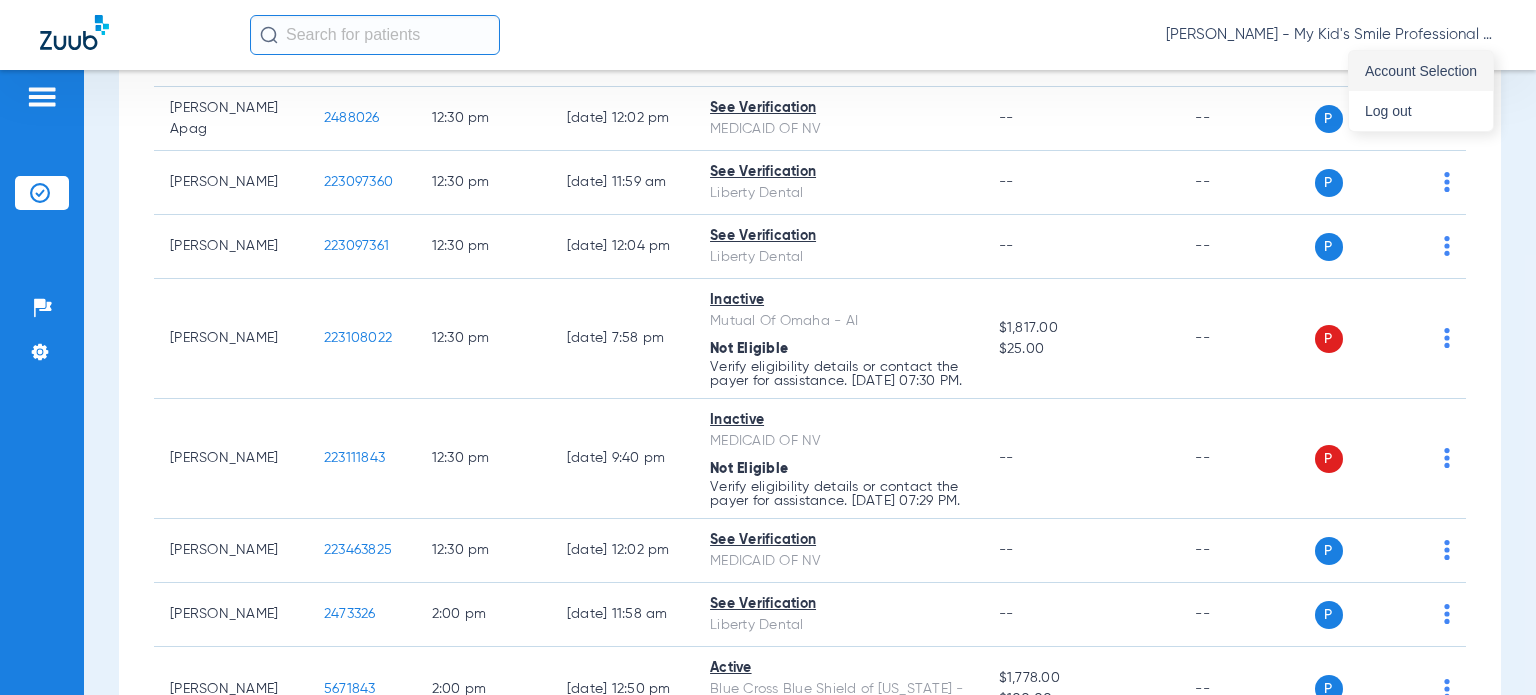 click on "Account Selection" at bounding box center [1421, 71] 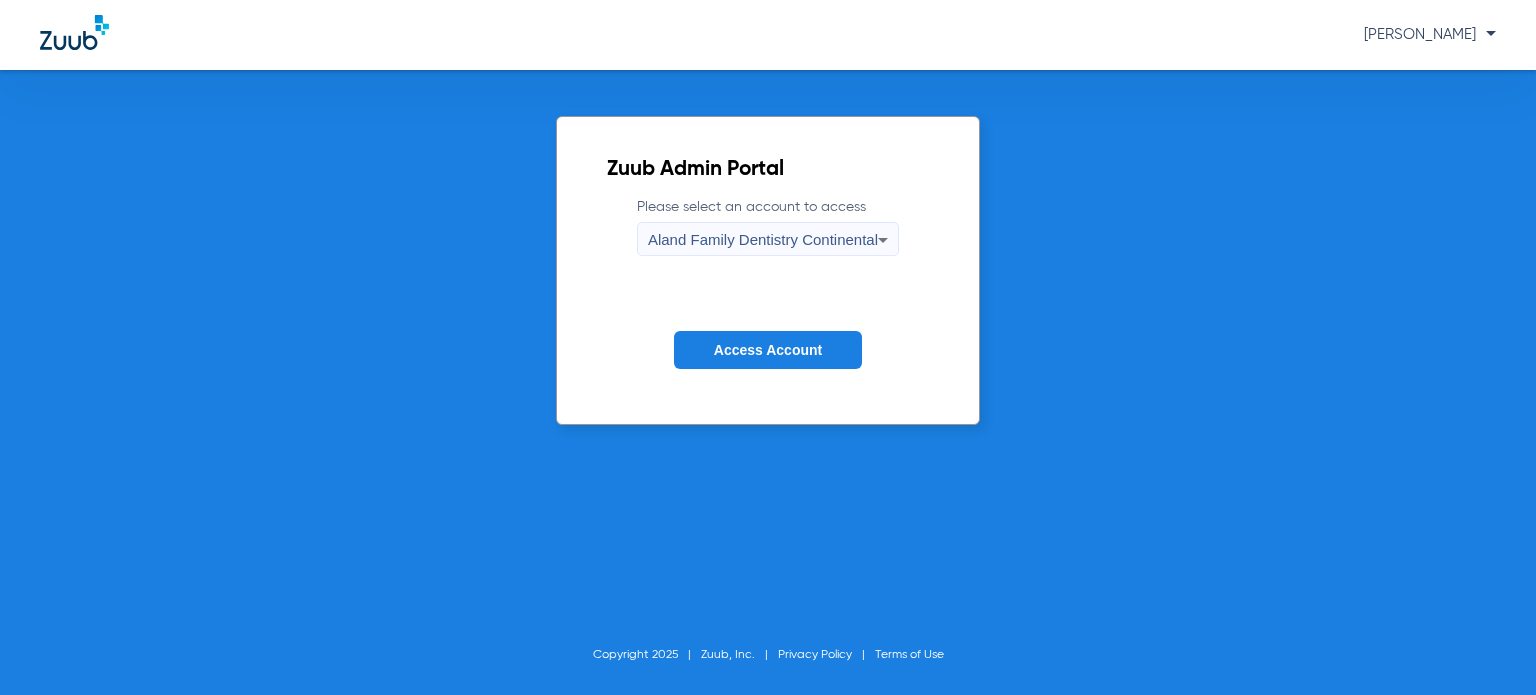 click on "Aland Family Dentistry Continental" at bounding box center [763, 240] 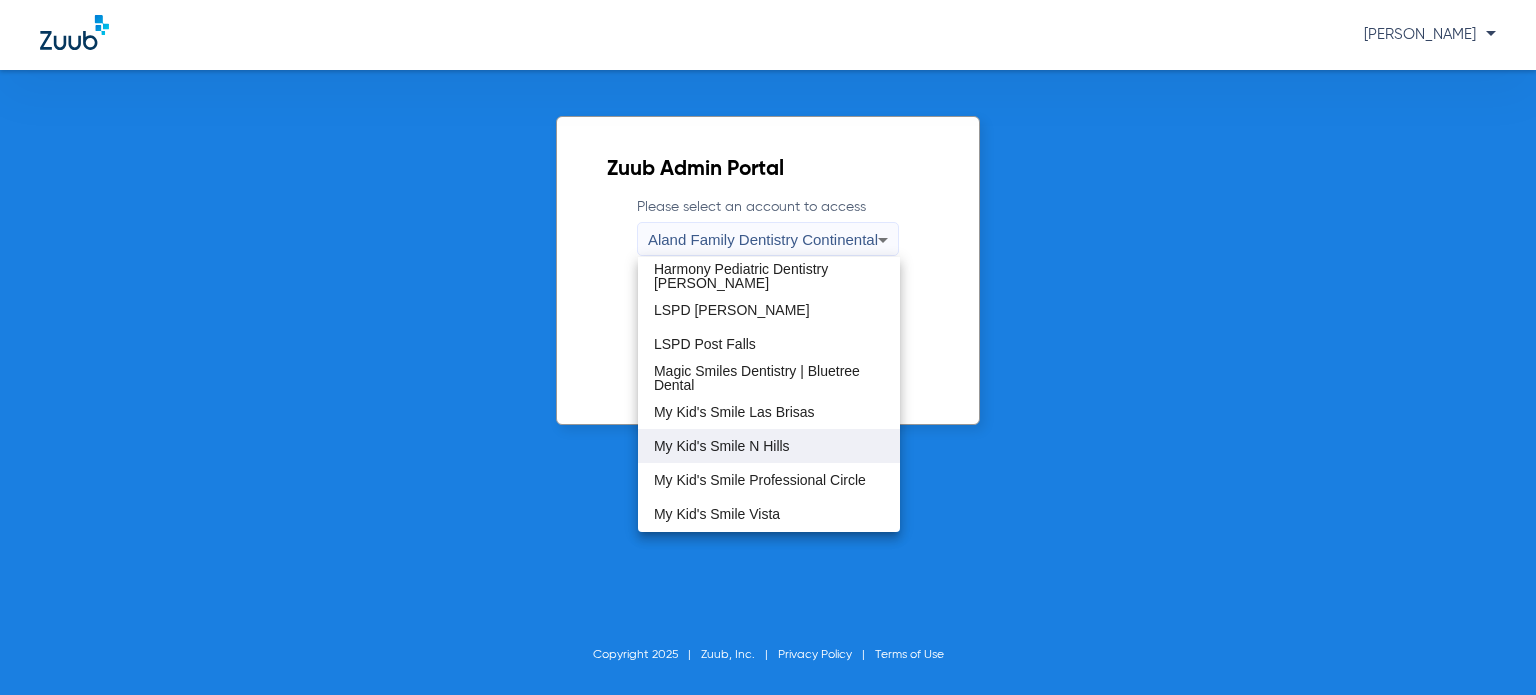 scroll, scrollTop: 400, scrollLeft: 0, axis: vertical 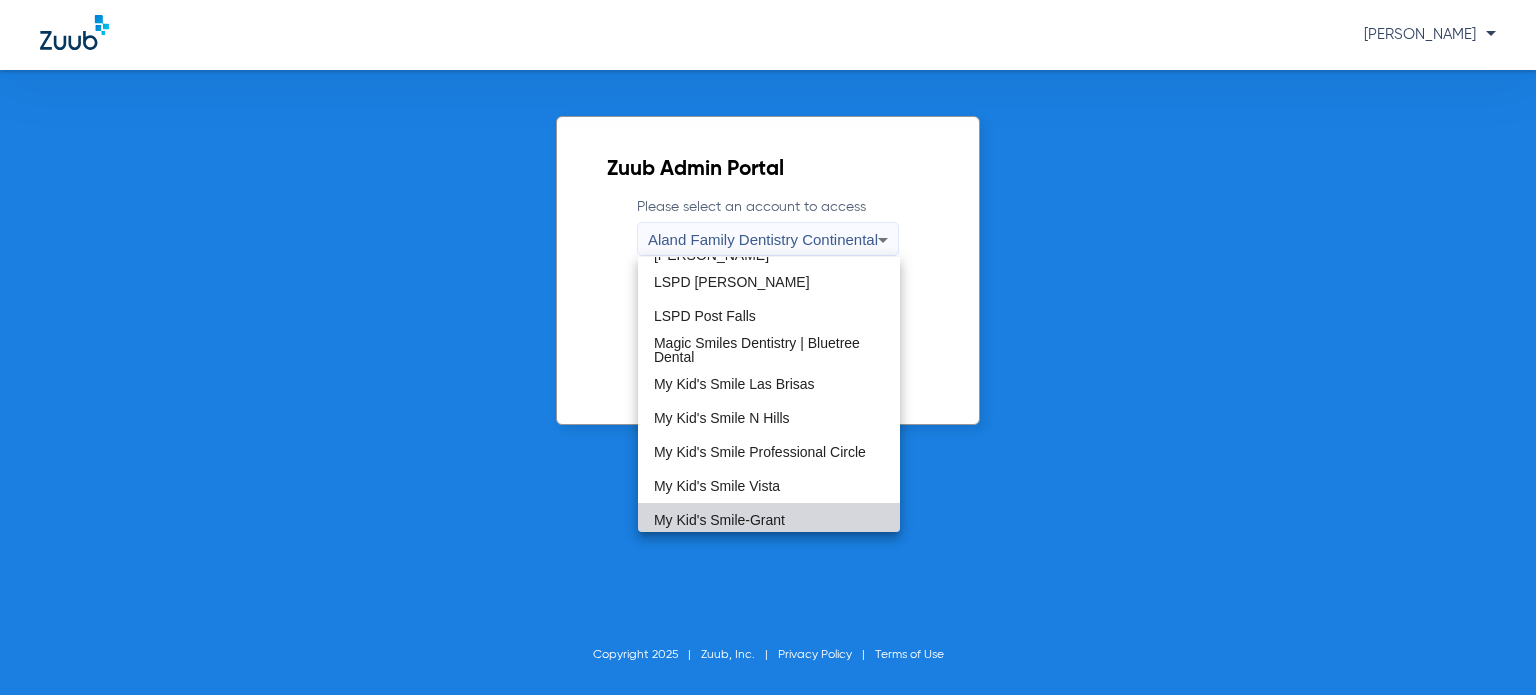 click on "My Kid's Smile-Grant" at bounding box center (769, 520) 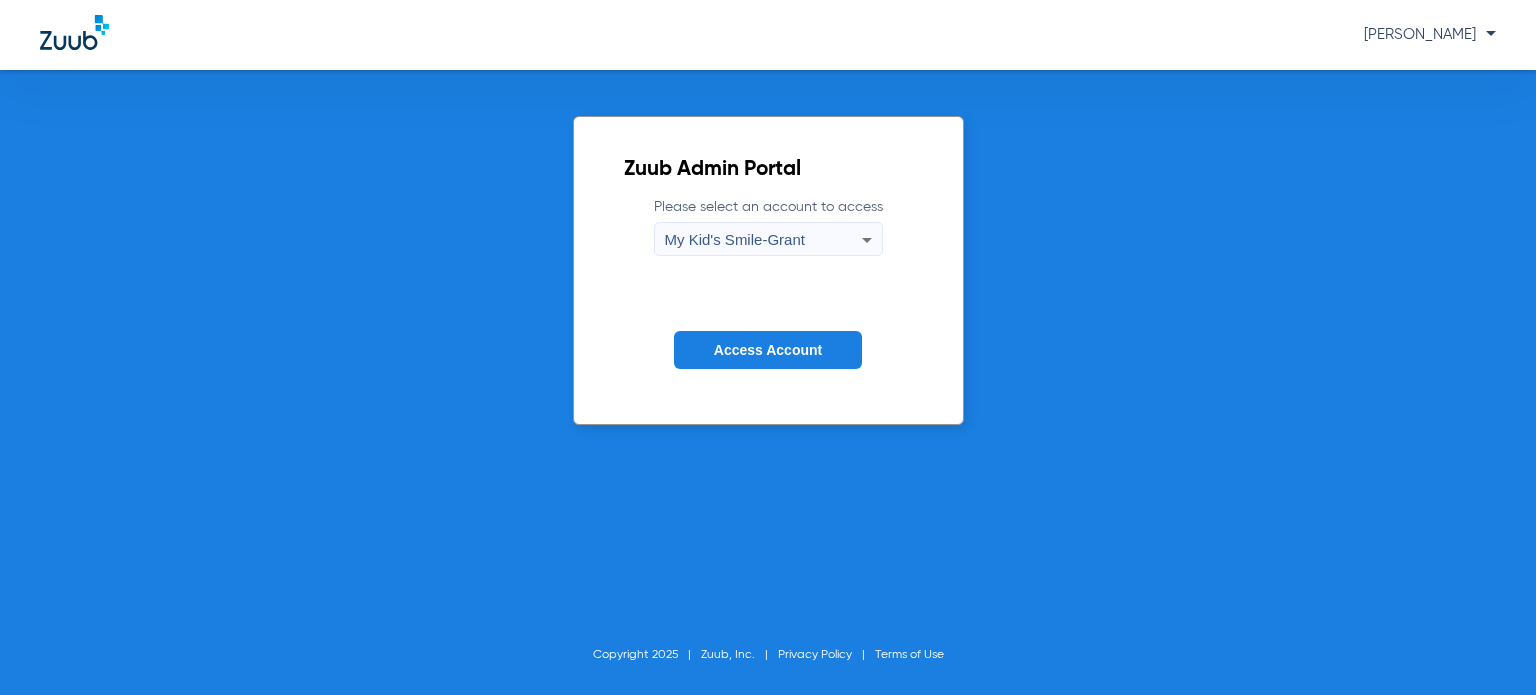 click on "Access Account" 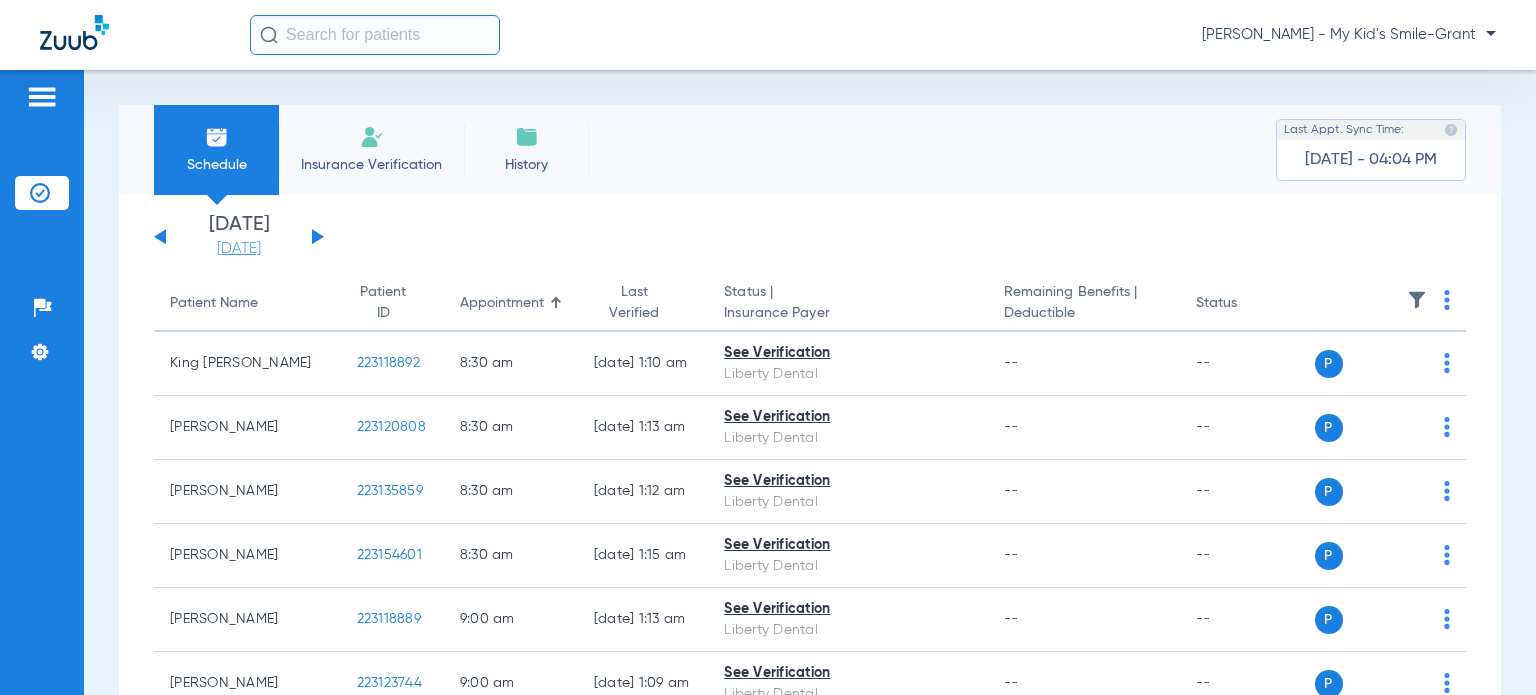 click on "[DATE]   [DATE]   [DATE]   [DATE]   [DATE]   [DATE]   [DATE]   [DATE]   [DATE]   [DATE]   [DATE]   [DATE]   [DATE]   [DATE]   [DATE]   [DATE]   [DATE]   [DATE]   [DATE]   [DATE]   [DATE]   [DATE]   [DATE]   [DATE]   [DATE]   [DATE]   [DATE]   [DATE]   [DATE]   [DATE]   [DATE]   [DATE]   [DATE]   [DATE]   [DATE]   [DATE]   [DATE]   [DATE]   [DATE]   [DATE]   [DATE]   [DATE]   [DATE]   [DATE]   [DATE]" 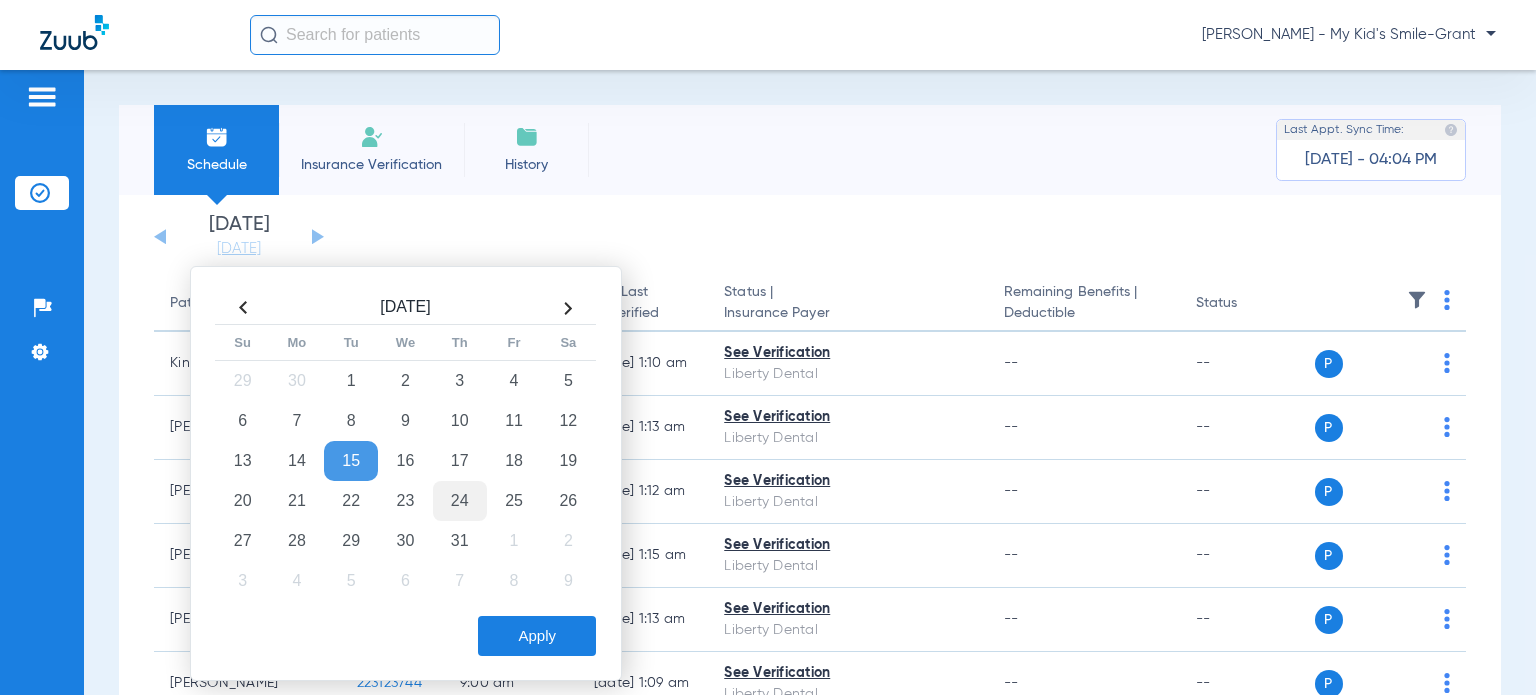 drag, startPoint x: 470, startPoint y: 493, endPoint x: 476, endPoint y: 516, distance: 23.769728 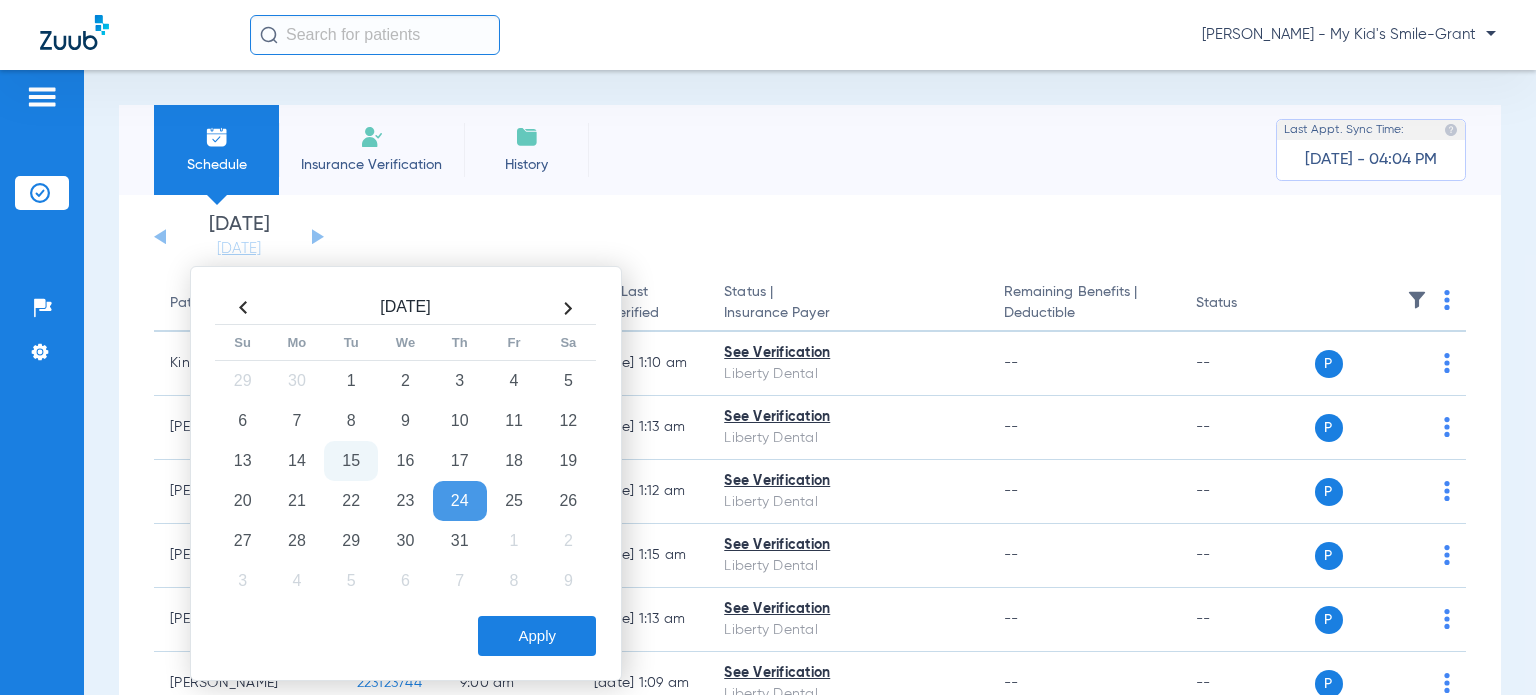 click on "Apply" 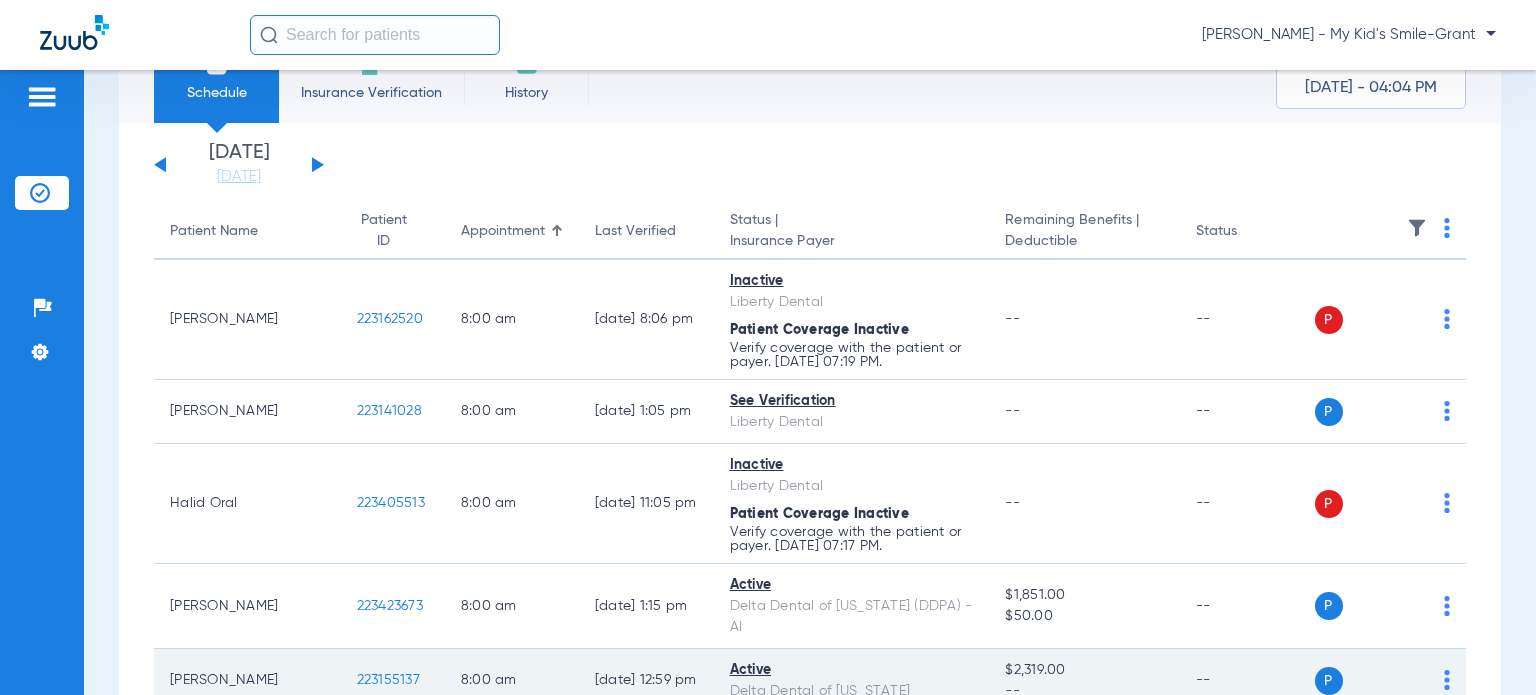 scroll, scrollTop: 100, scrollLeft: 0, axis: vertical 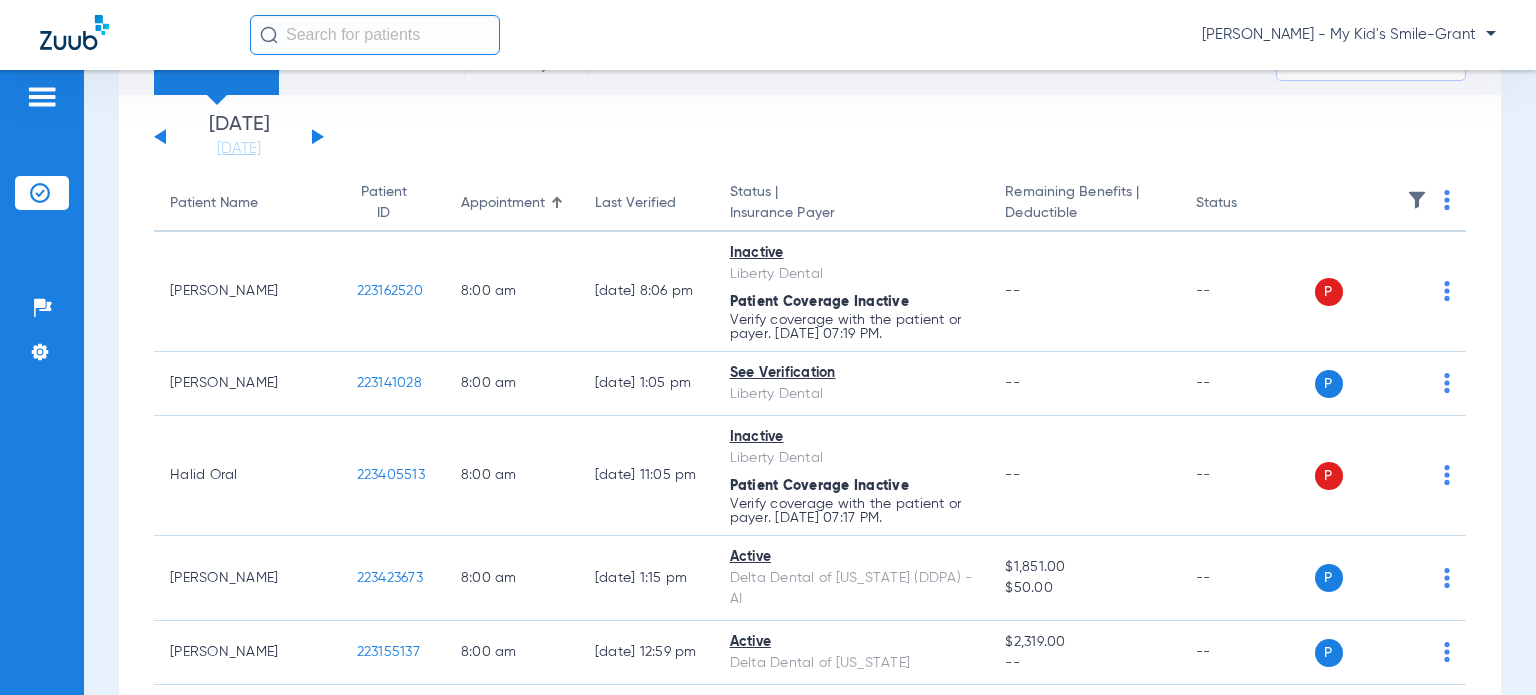 click on "Schedule Insurance Verification History  Last Appt. Sync Time:   [DATE] - 04:04 PM   [DATE]   [DATE]   [DATE]   [DATE]   [DATE]   [DATE]   [DATE]   [DATE]   [DATE]   [DATE]   [DATE]   [DATE]   [DATE]   [DATE]   [DATE]   [DATE]   [DATE]   [DATE]   [DATE]   [DATE]   [DATE]   [DATE]   [DATE]   [DATE]   [DATE]   [DATE]   [DATE]   [DATE]   [DATE]   [DATE]   [DATE]   [DATE]   [DATE]   [DATE]   [DATE]   [DATE]   [DATE]   [DATE]   [DATE]   [DATE]   [DATE]  Su Mo" at bounding box center [810, 382] 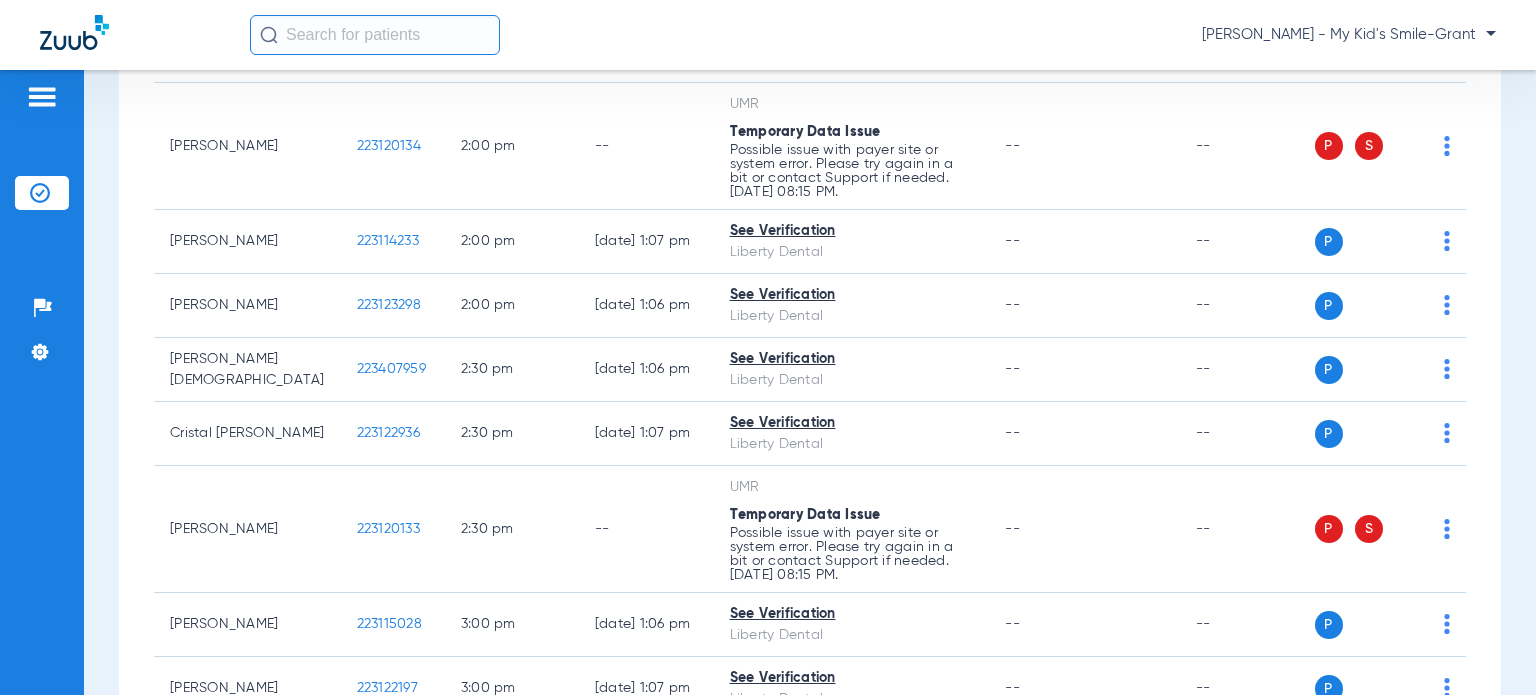 scroll, scrollTop: 2800, scrollLeft: 0, axis: vertical 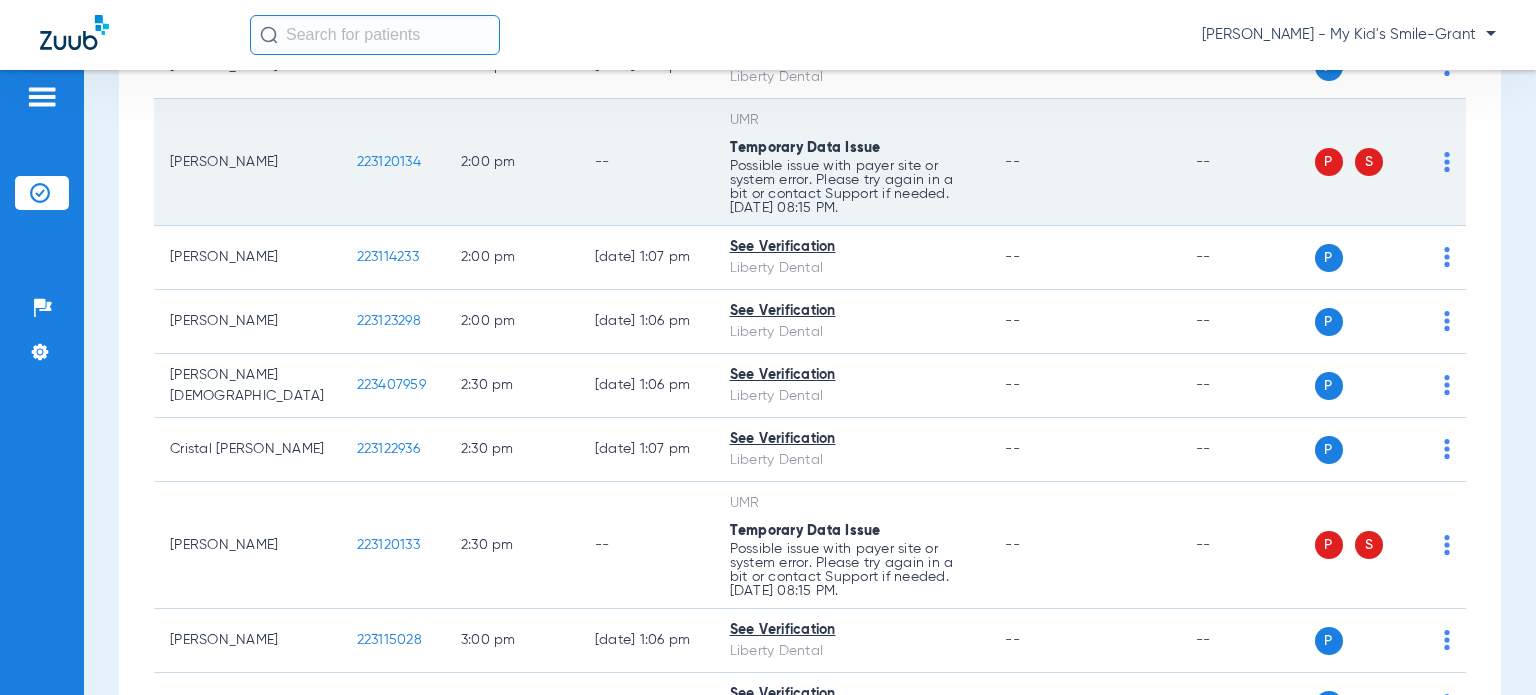 click on "223120134" 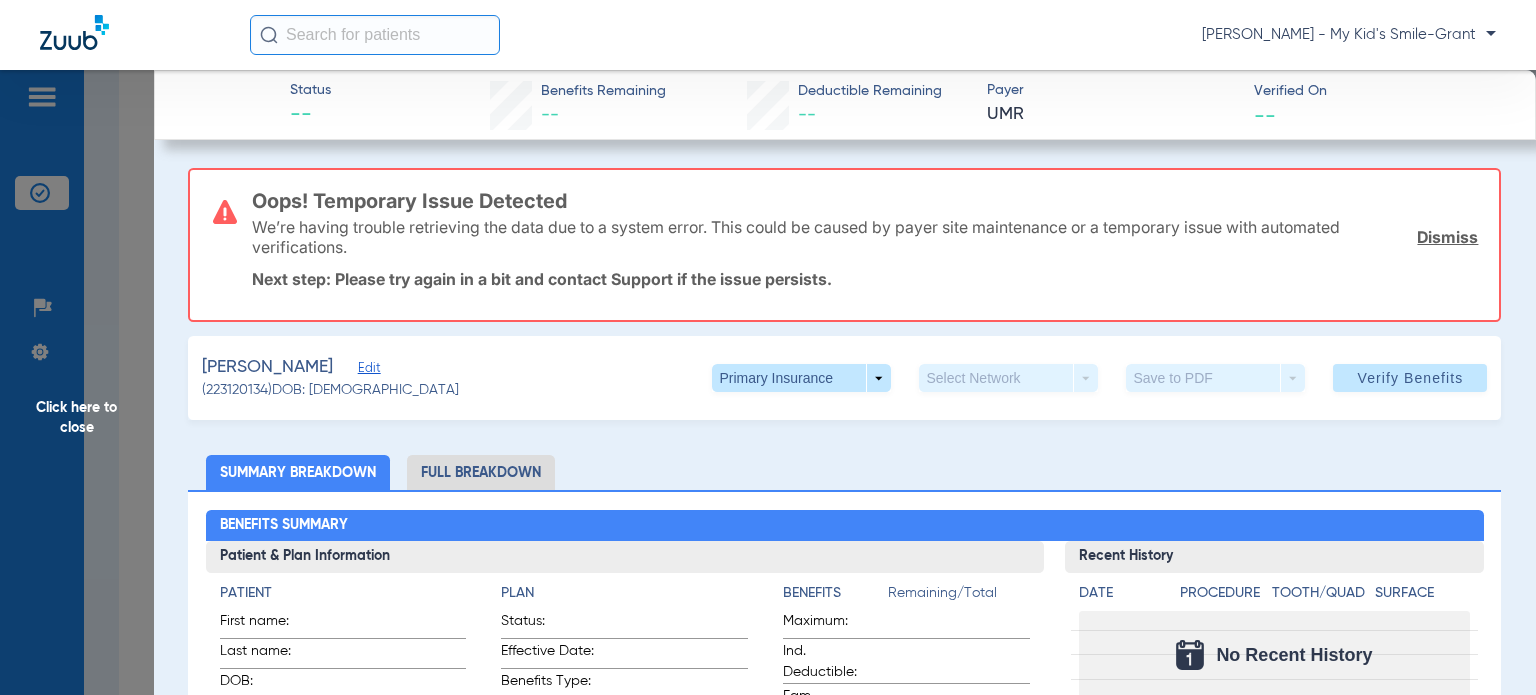 click on "Edit" 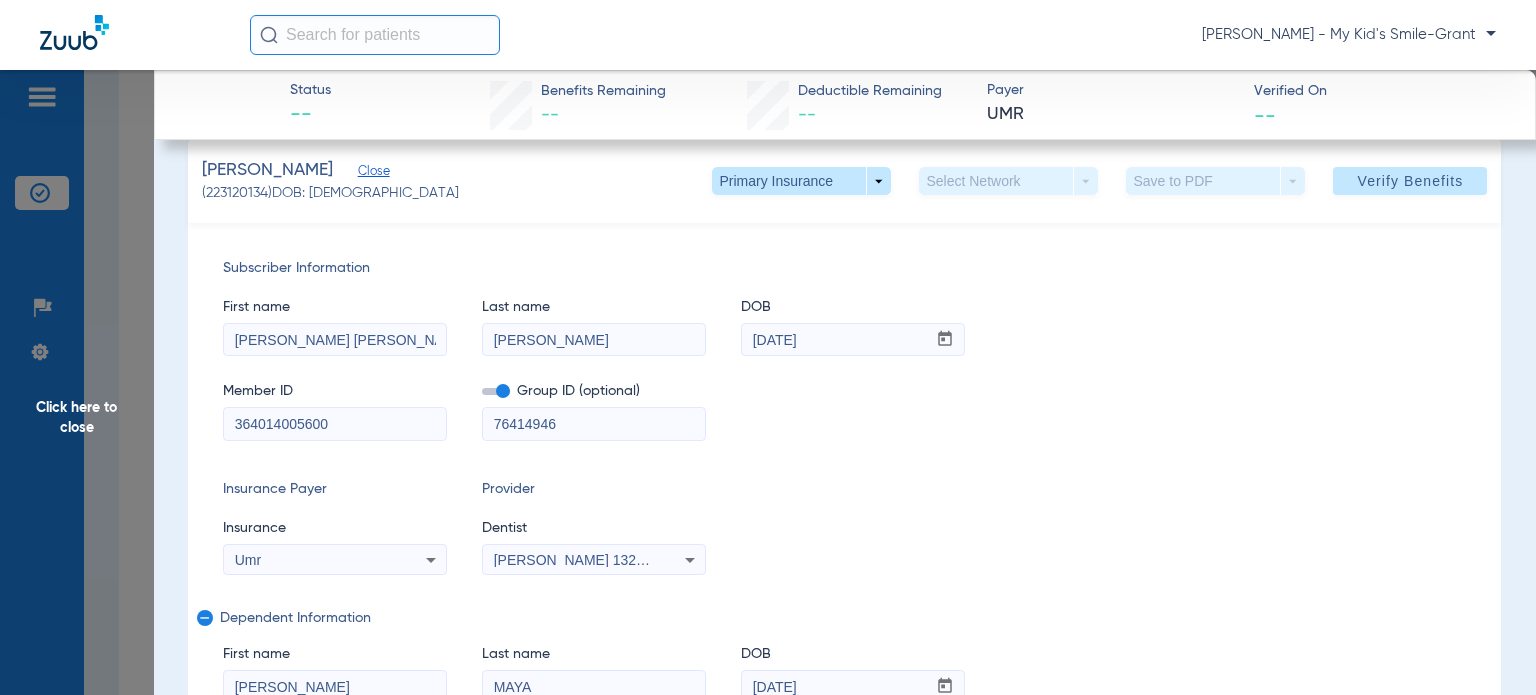 scroll, scrollTop: 200, scrollLeft: 0, axis: vertical 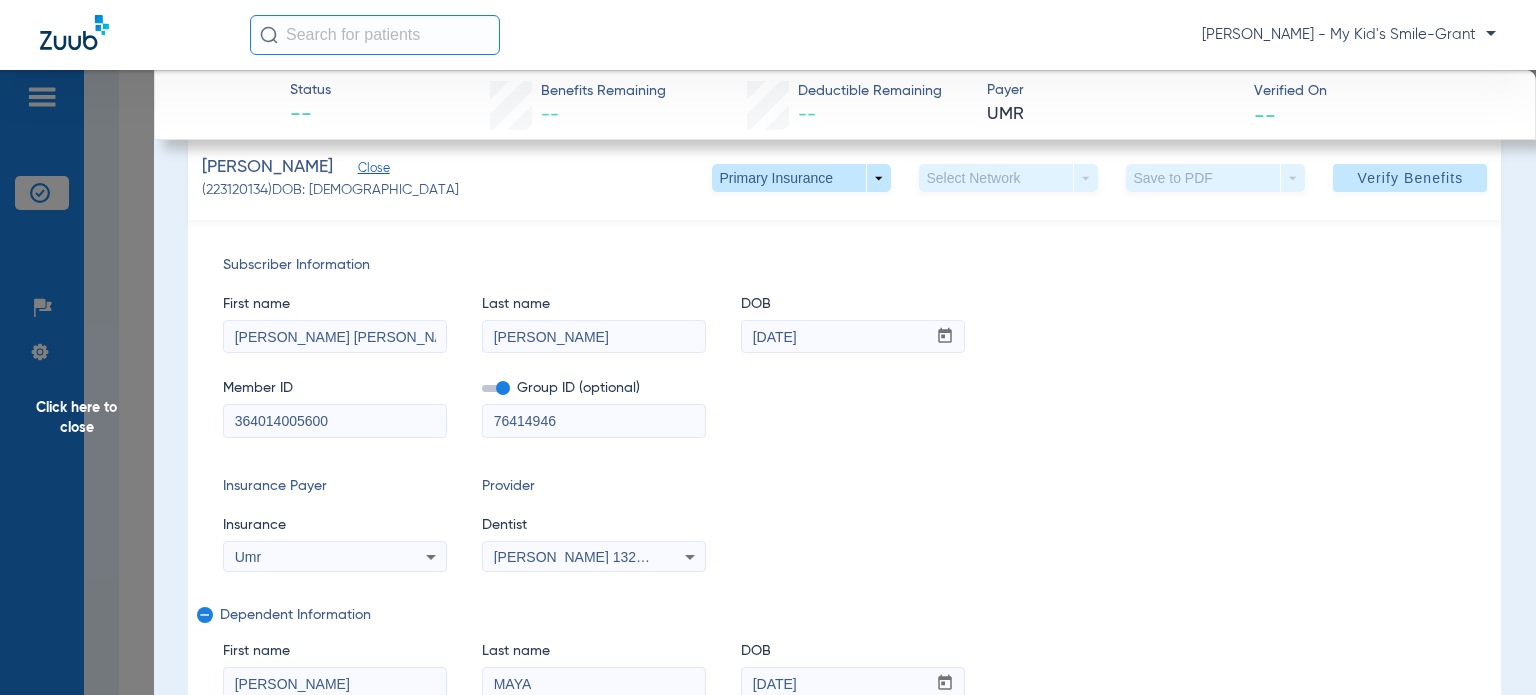 drag, startPoint x: 283, startPoint y: 678, endPoint x: 388, endPoint y: 674, distance: 105.076164 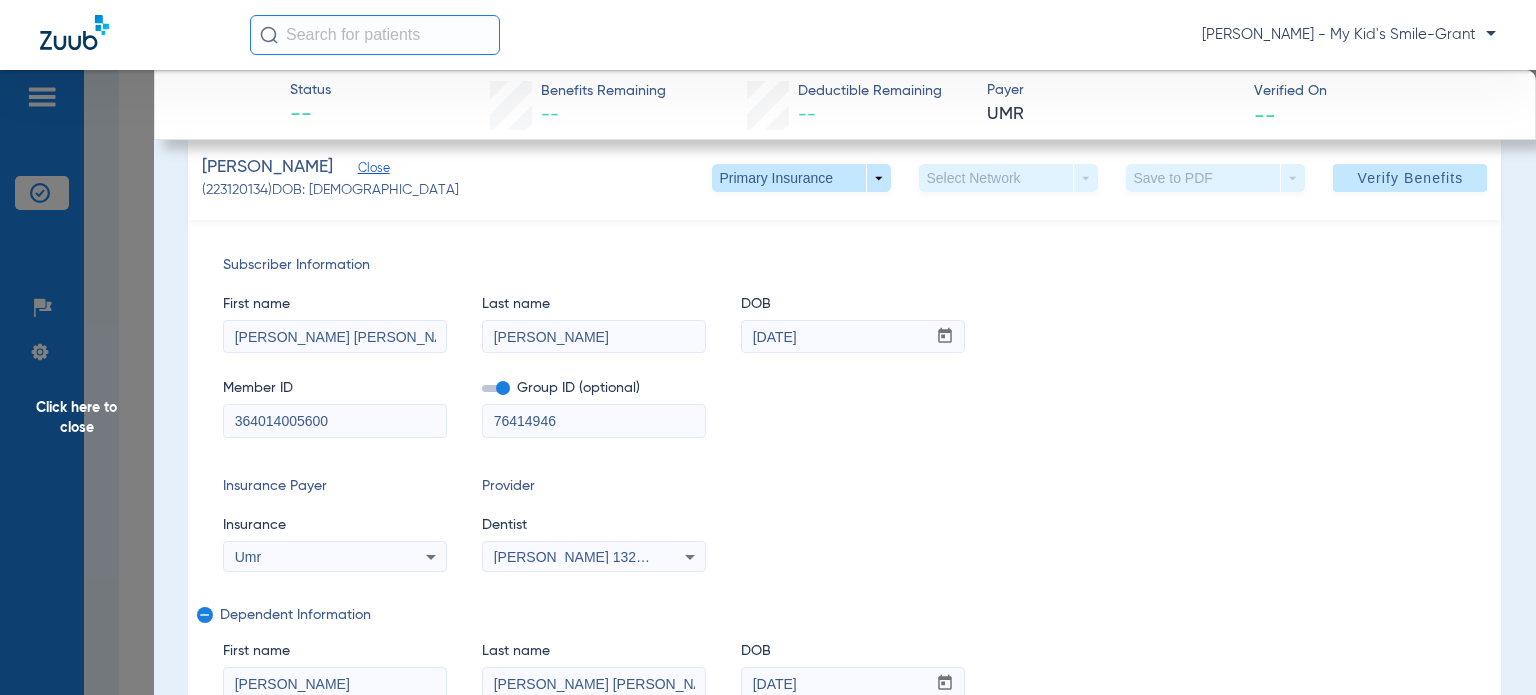 drag, startPoint x: 539, startPoint y: 681, endPoint x: 408, endPoint y: 687, distance: 131.13733 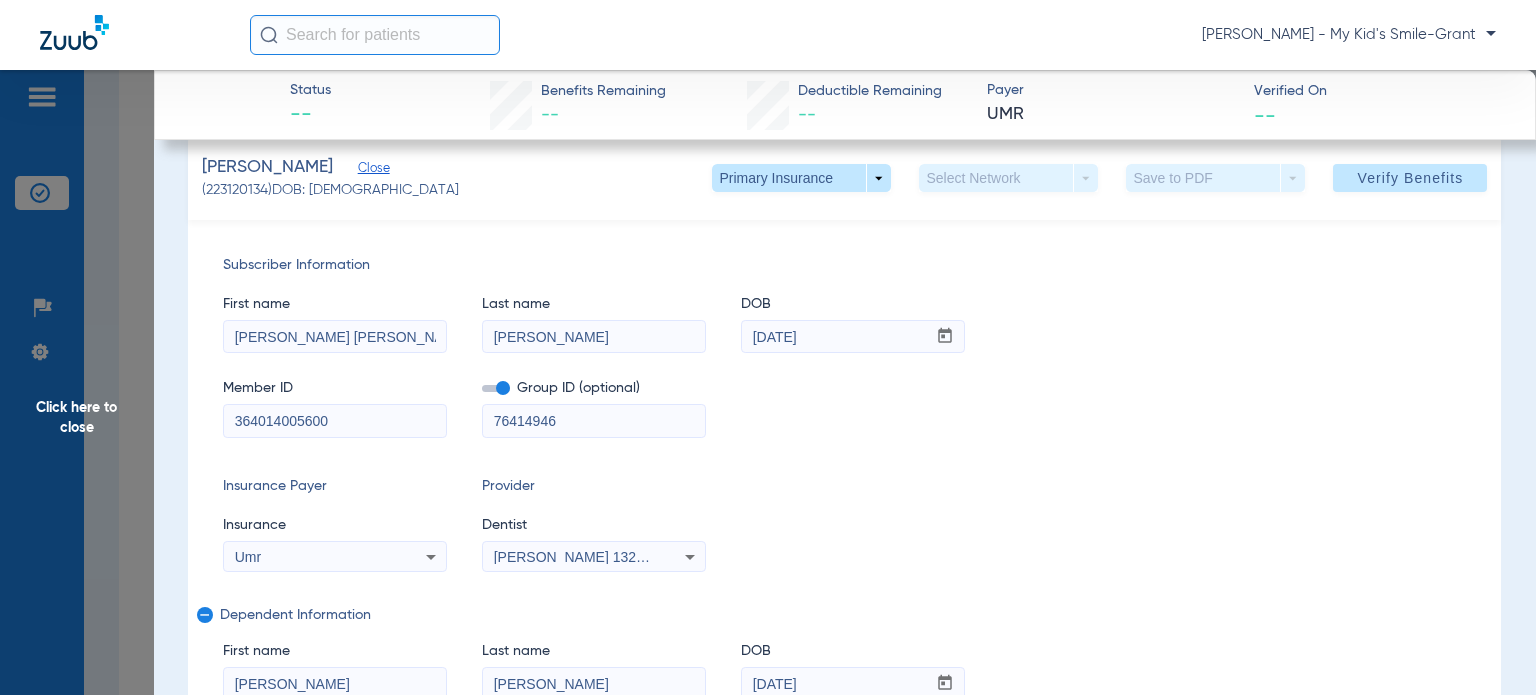 type on "[PERSON_NAME]" 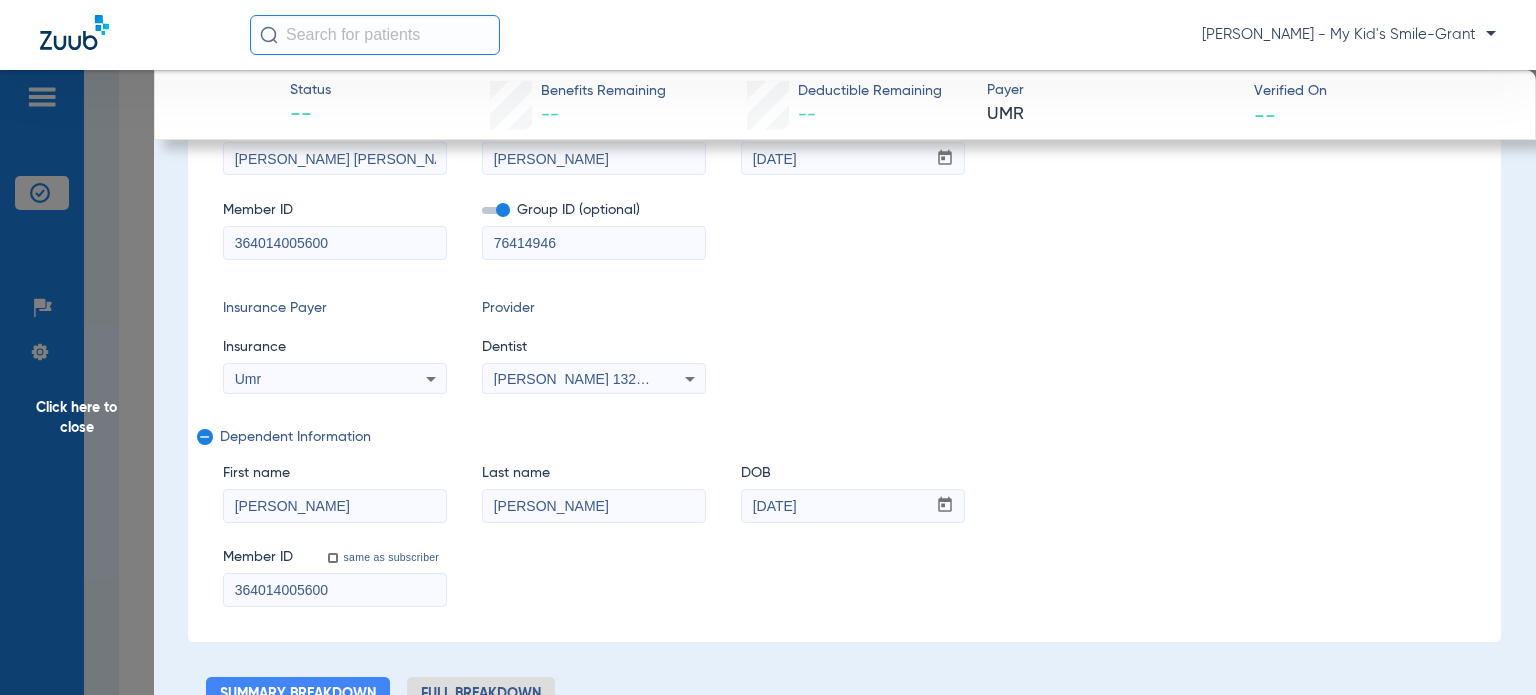 scroll, scrollTop: 400, scrollLeft: 0, axis: vertical 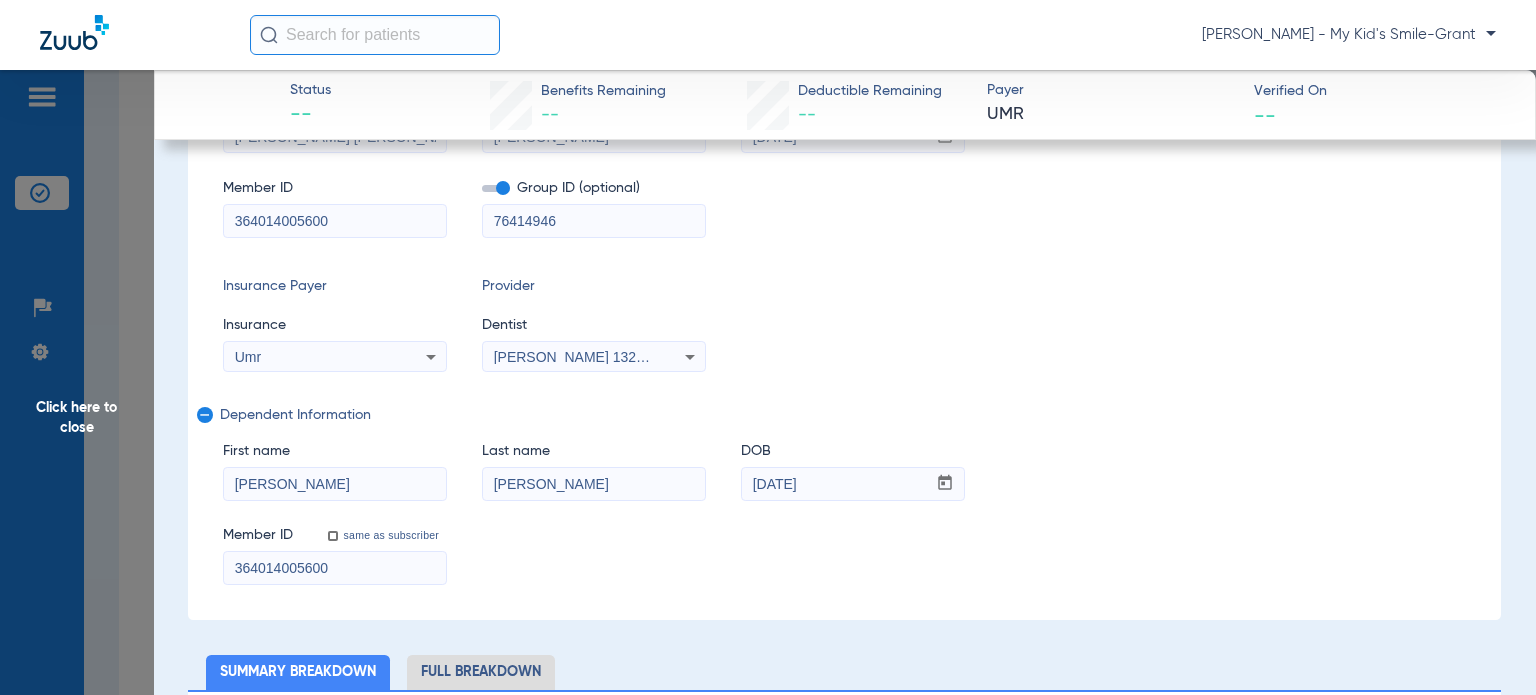 type on "[PERSON_NAME]" 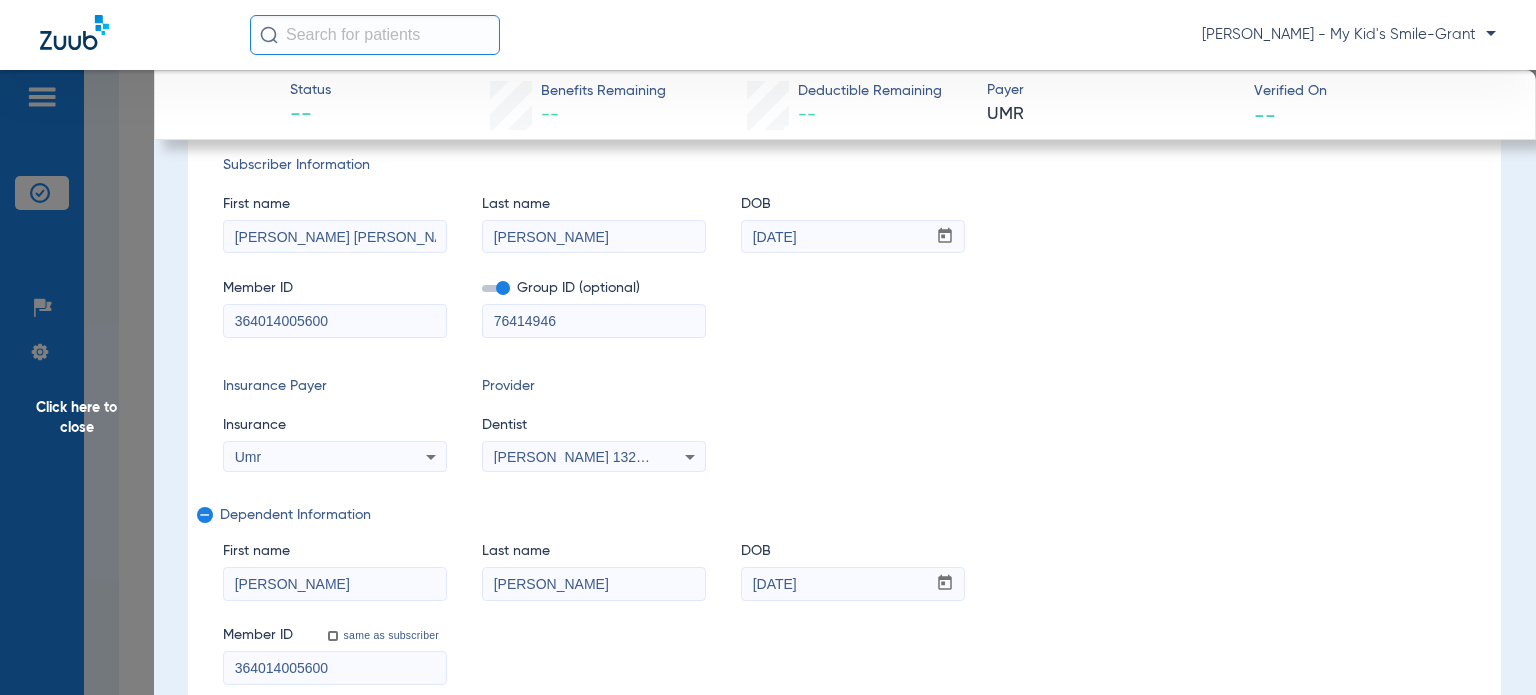 drag, startPoint x: 588, startPoint y: 232, endPoint x: 432, endPoint y: 238, distance: 156.11534 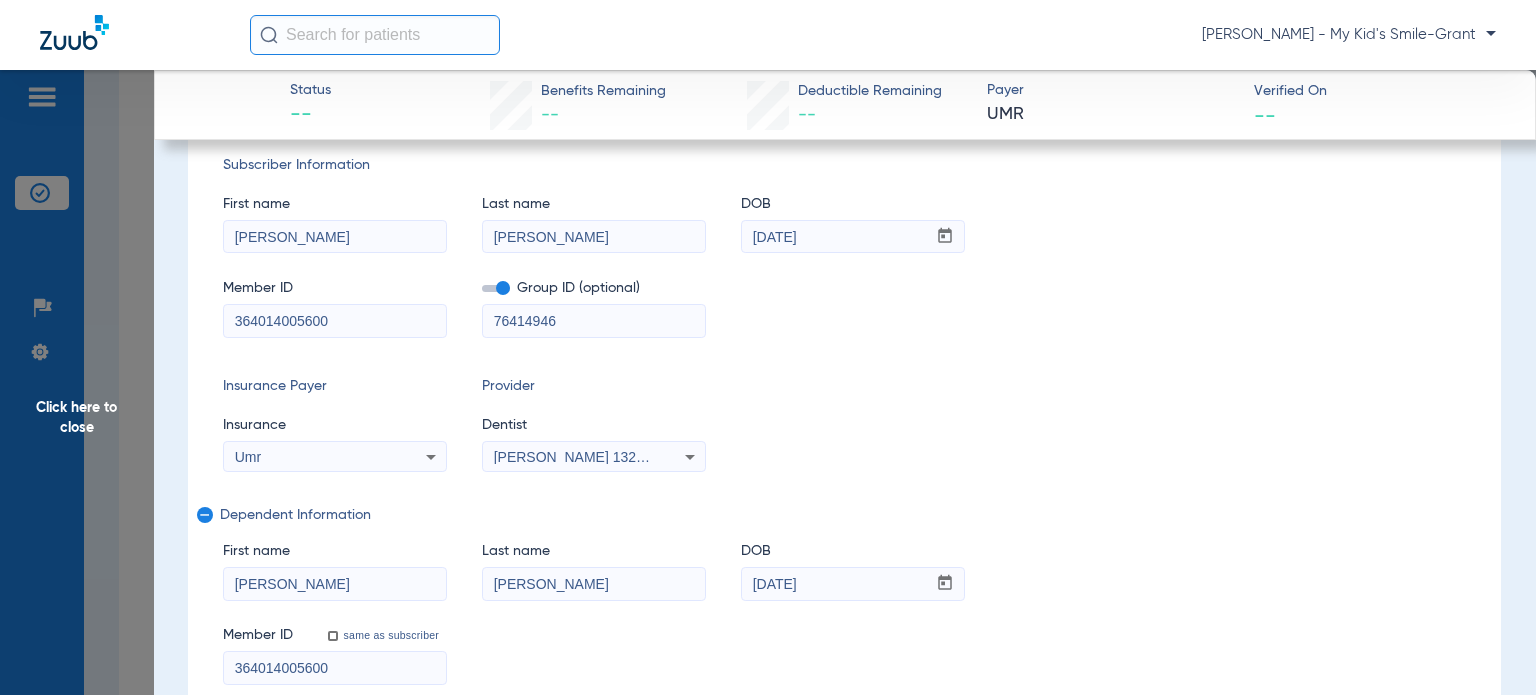 type on "[PERSON_NAME]" 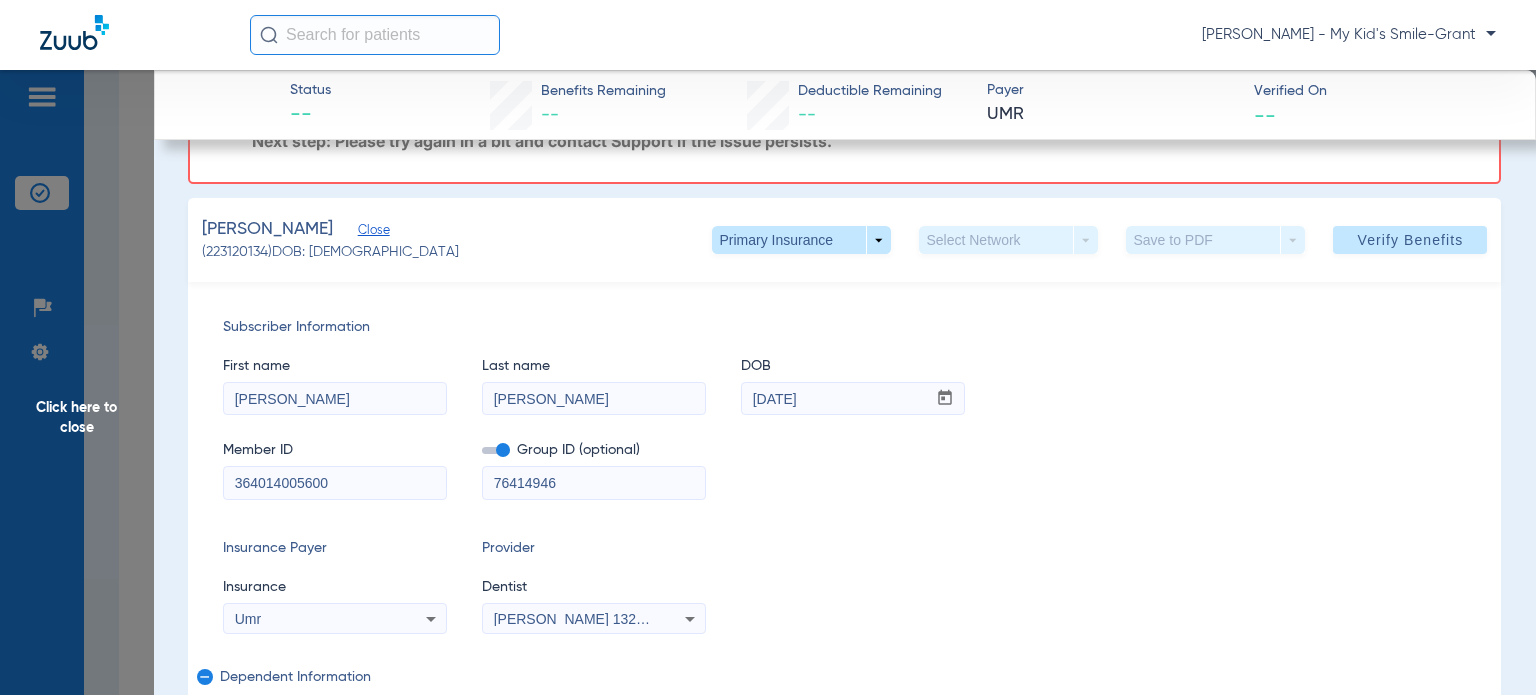 scroll, scrollTop: 100, scrollLeft: 0, axis: vertical 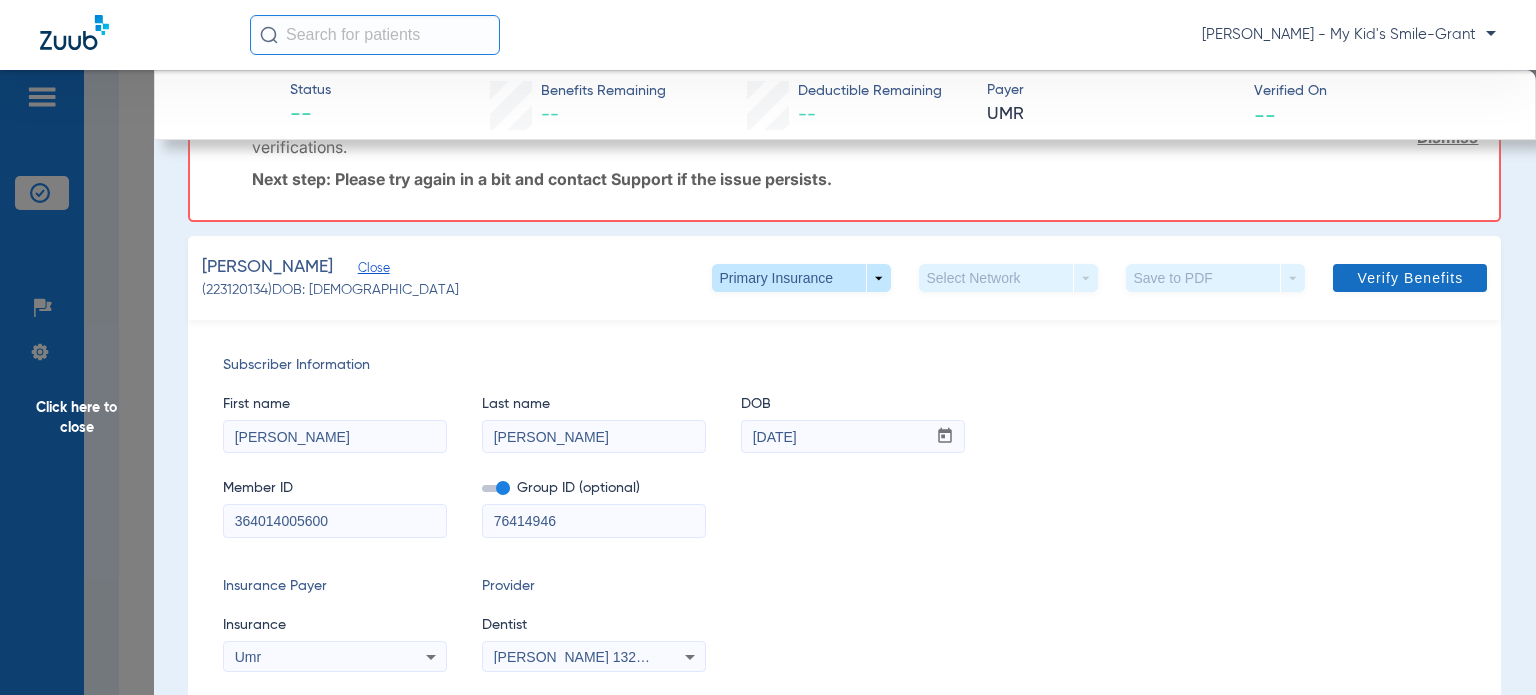 click on "Verify Benefits" 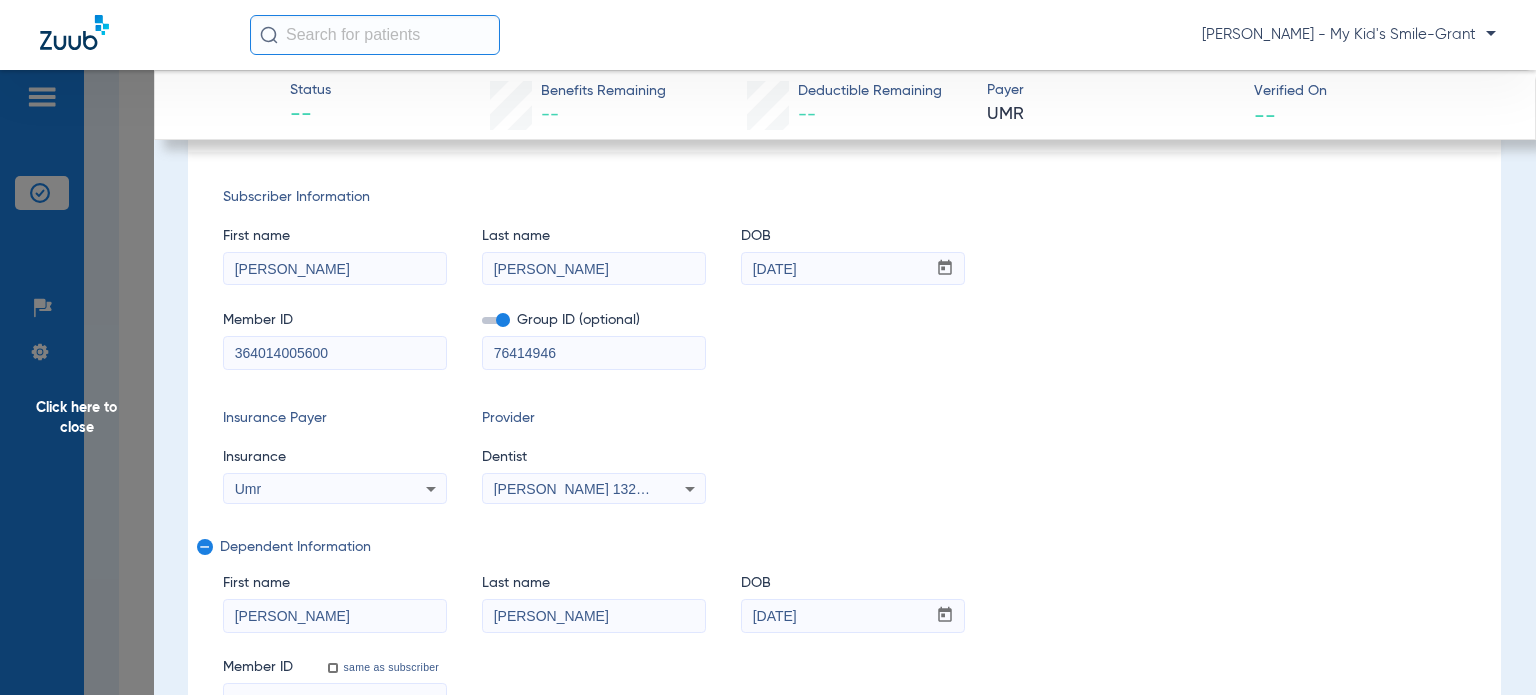 scroll, scrollTop: 0, scrollLeft: 0, axis: both 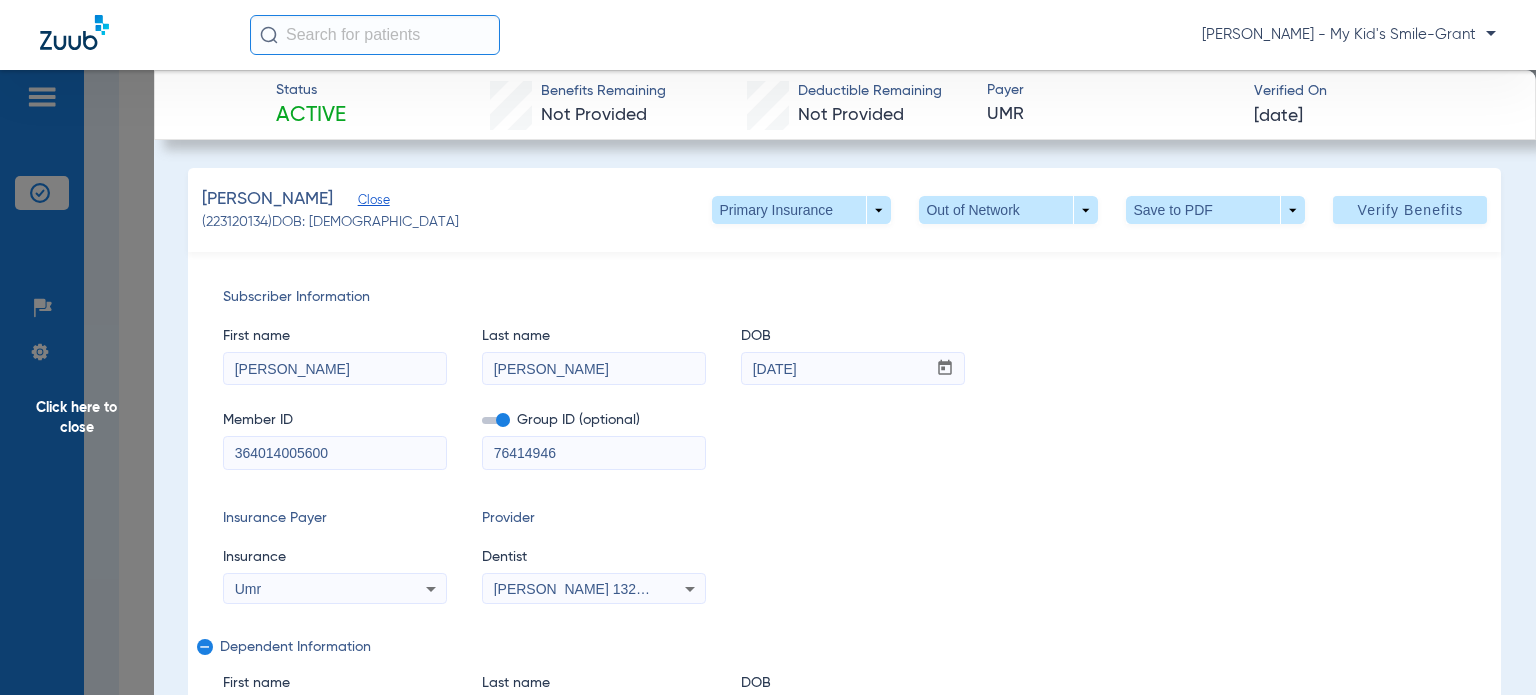 click on "Click here to close" 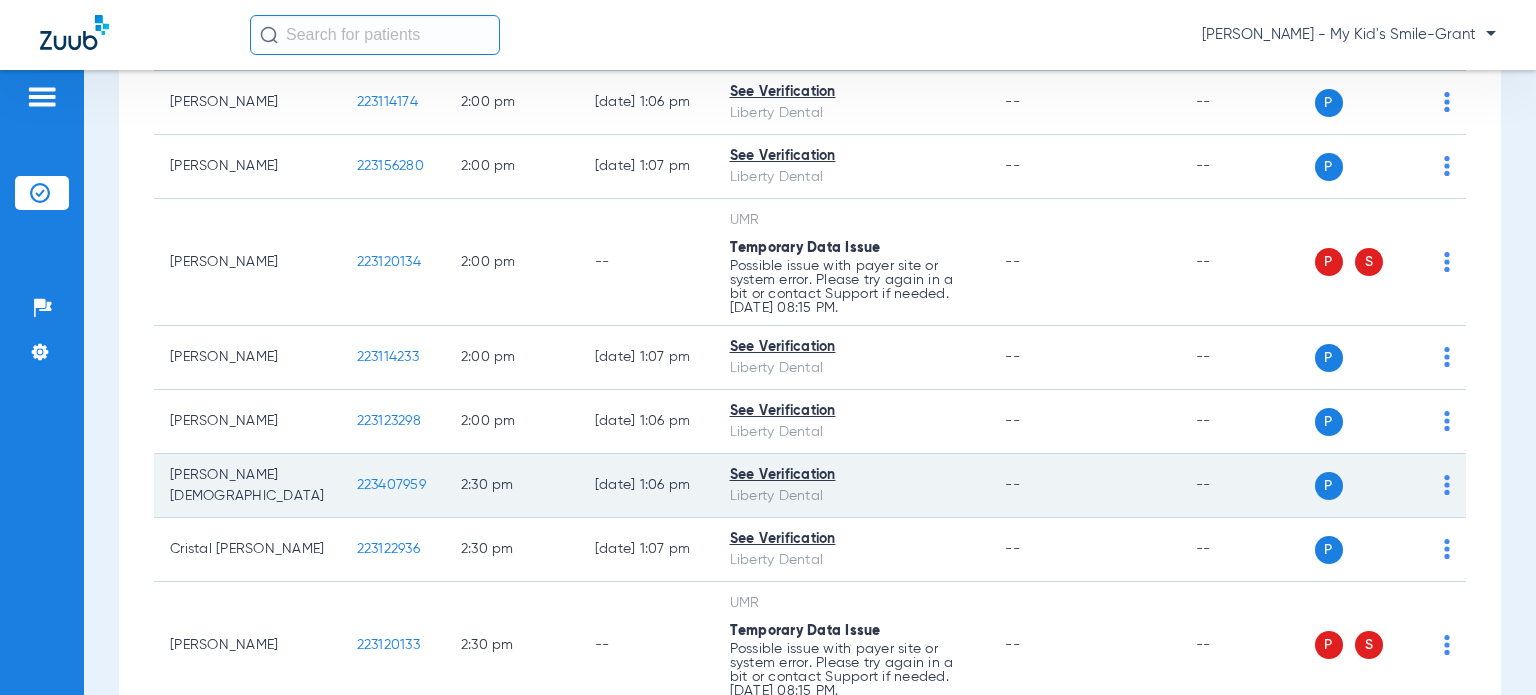 scroll, scrollTop: 2700, scrollLeft: 0, axis: vertical 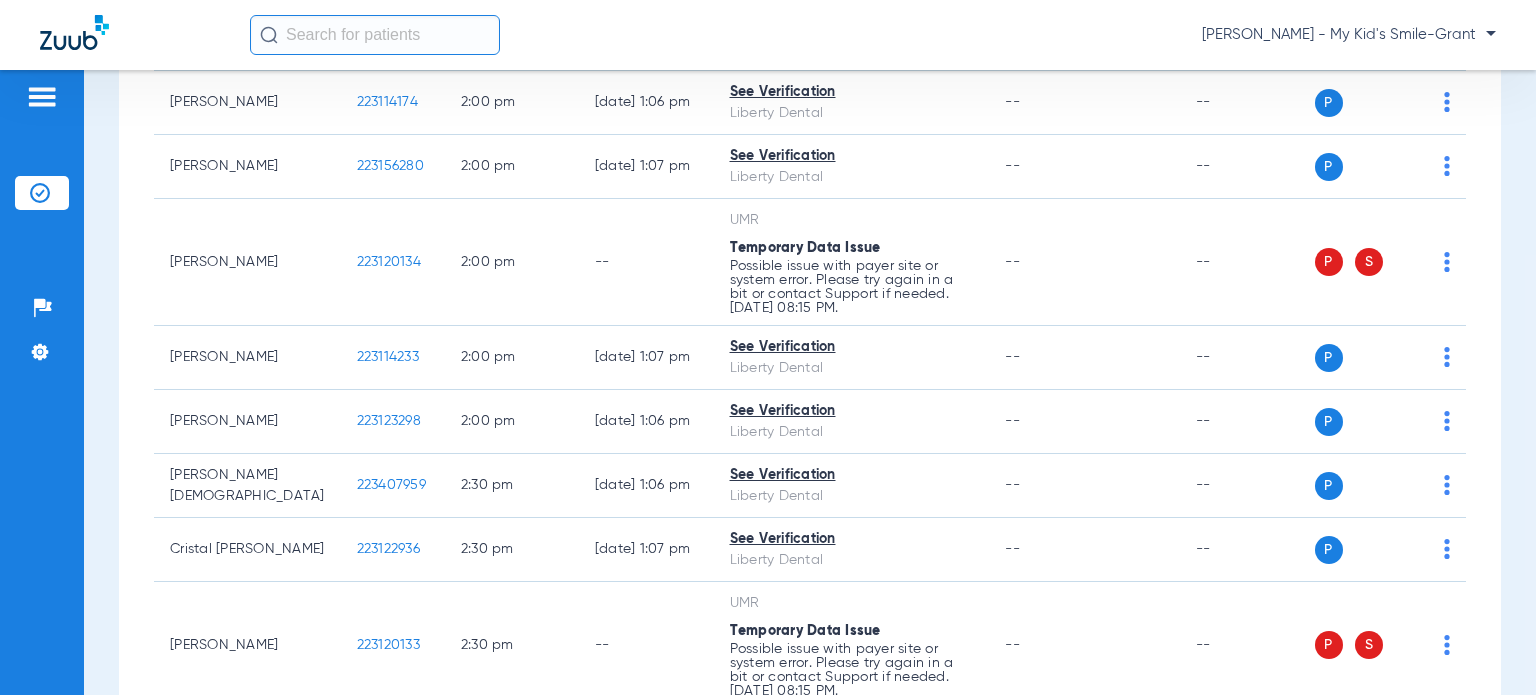 click on "Schedule Insurance Verification History  Last Appt. Sync Time:   [DATE] - 04:08 PM   [DATE]   [DATE]   [DATE]   [DATE]   [DATE]   [DATE]   [DATE]   [DATE]   [DATE]   [DATE]   [DATE]   [DATE]   [DATE]   [DATE]   [DATE]   [DATE]   [DATE]   [DATE]   [DATE]   [DATE]   [DATE]   [DATE]   [DATE]   [DATE]   [DATE]   [DATE]   [DATE]   [DATE]   [DATE]   [DATE]   [DATE]   [DATE]   [DATE]   [DATE]   [DATE]   [DATE]   [DATE]   [DATE]   [DATE]   [DATE]   [DATE]  Su Mo" at bounding box center [810, 382] 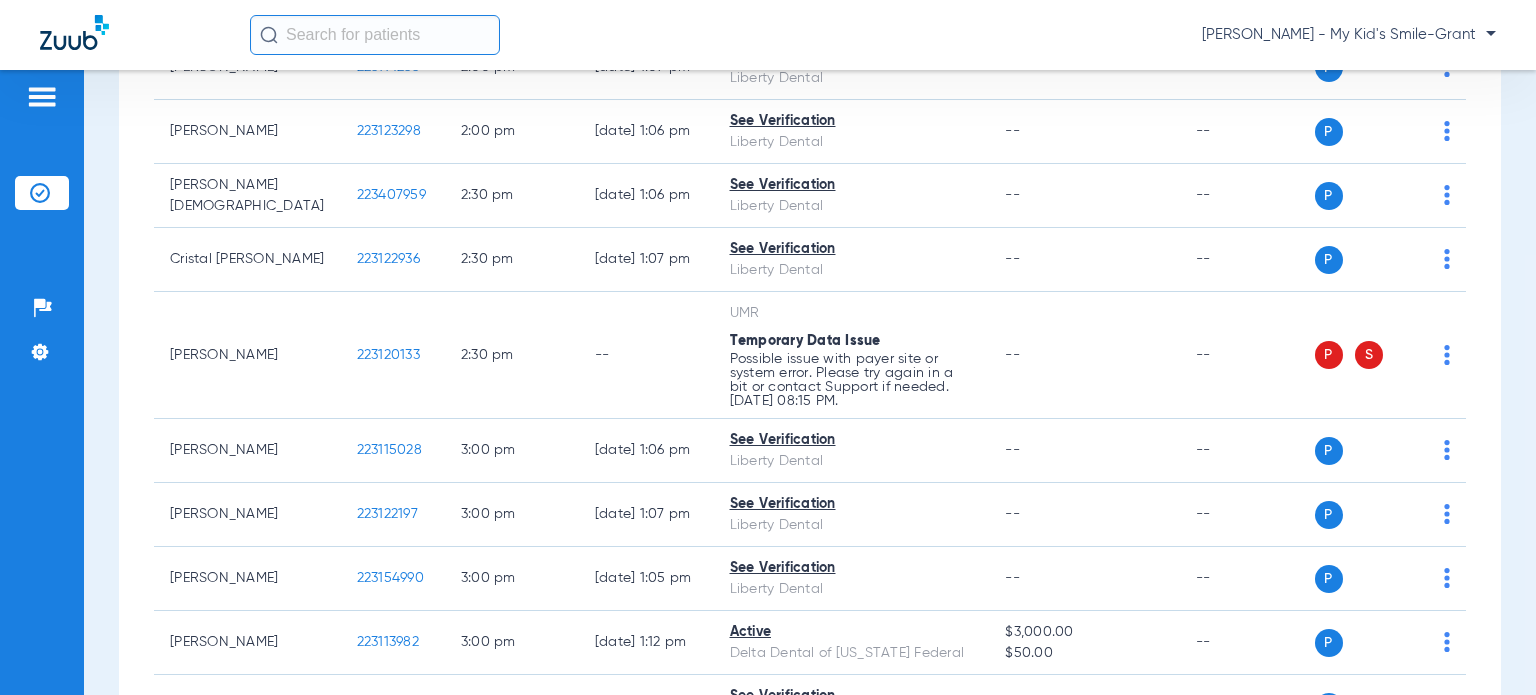 scroll, scrollTop: 3000, scrollLeft: 0, axis: vertical 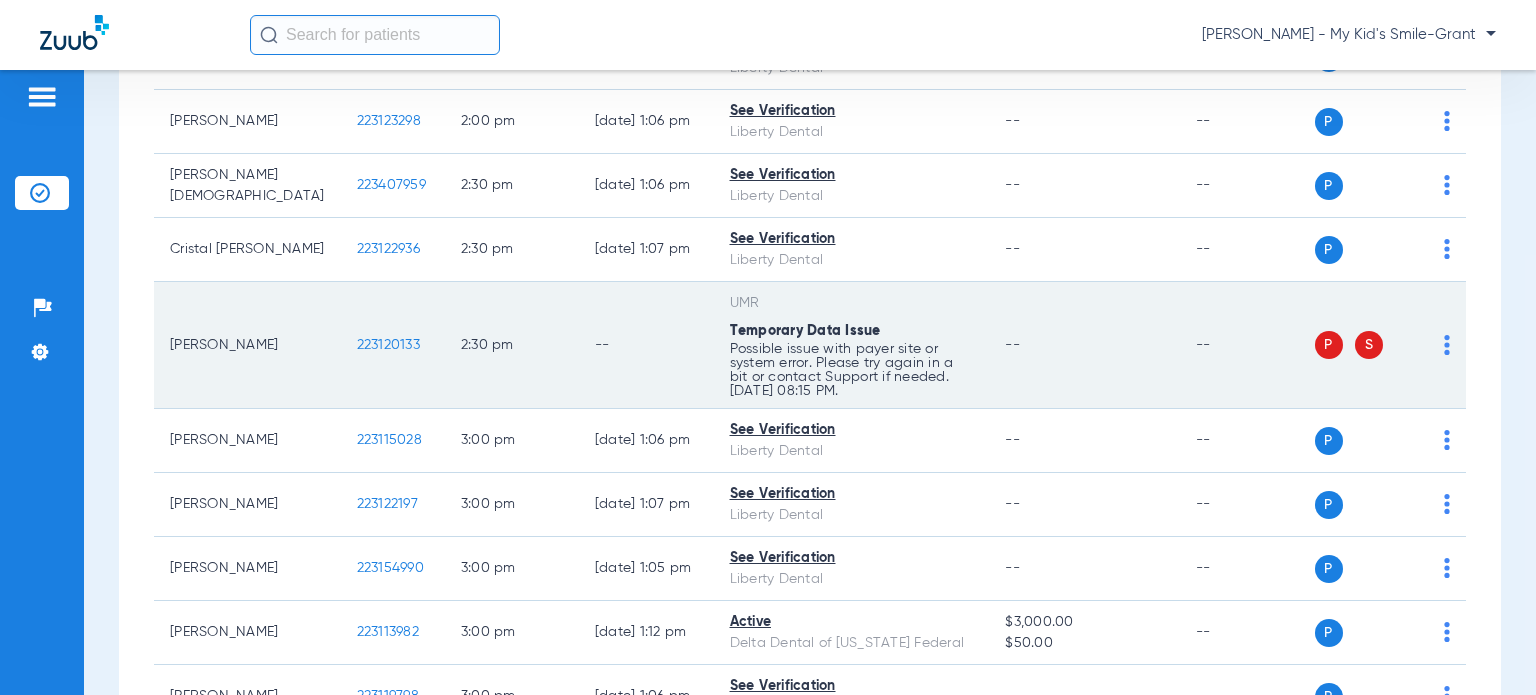 click on "223120133" 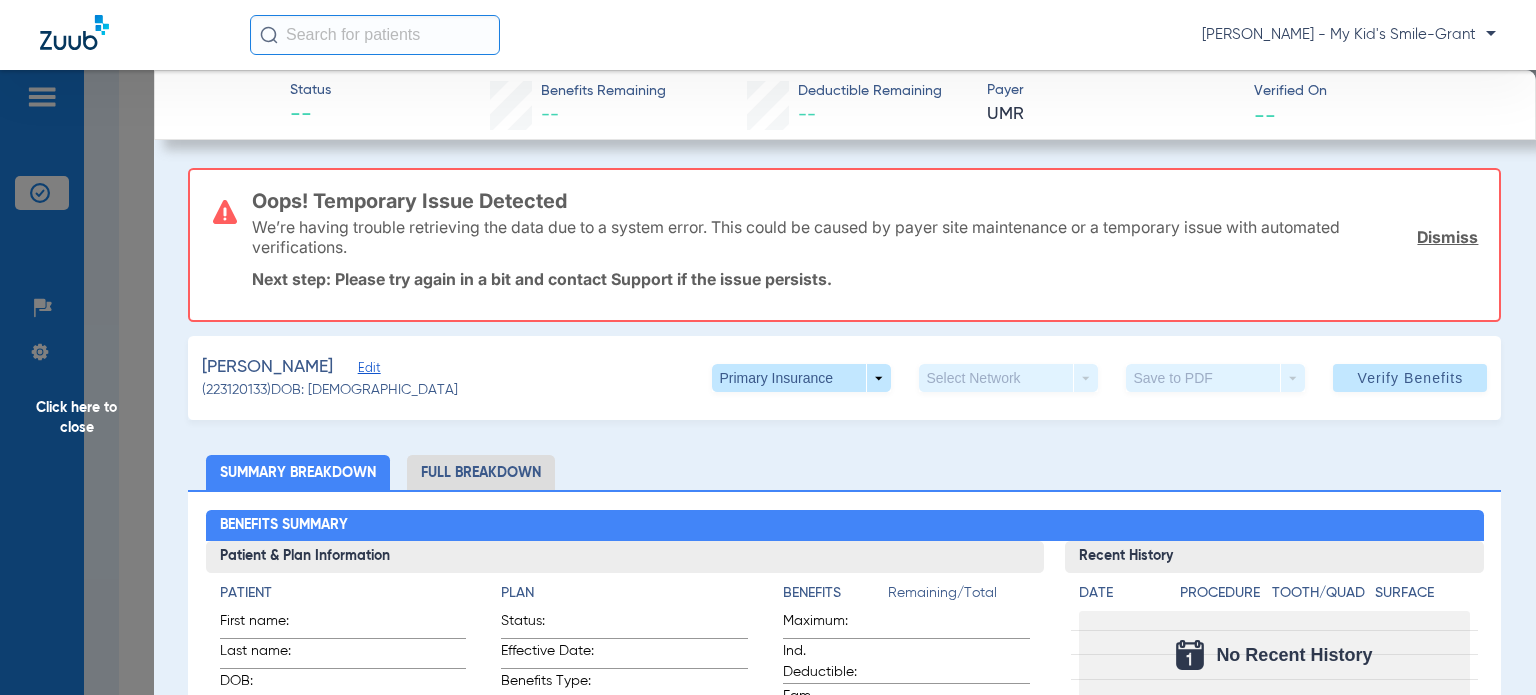 click on "Edit" 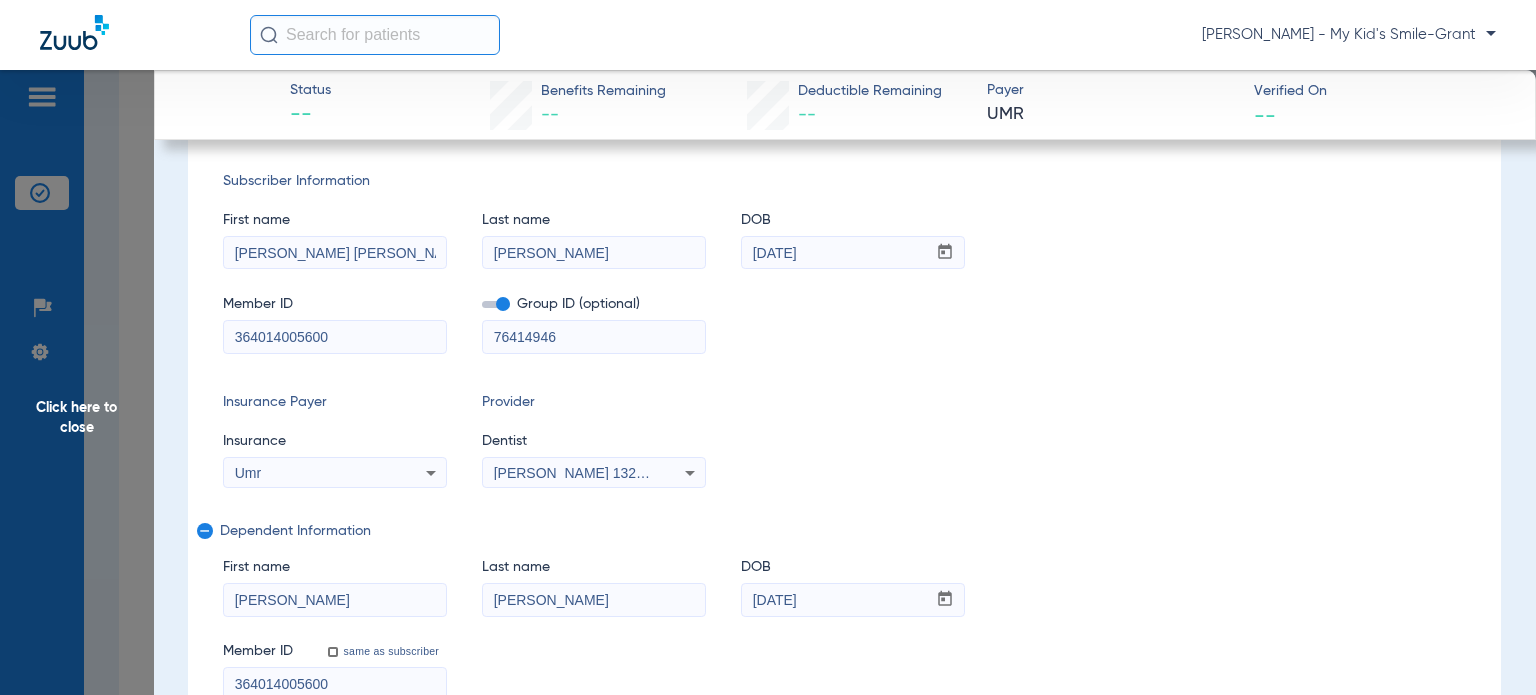 scroll, scrollTop: 300, scrollLeft: 0, axis: vertical 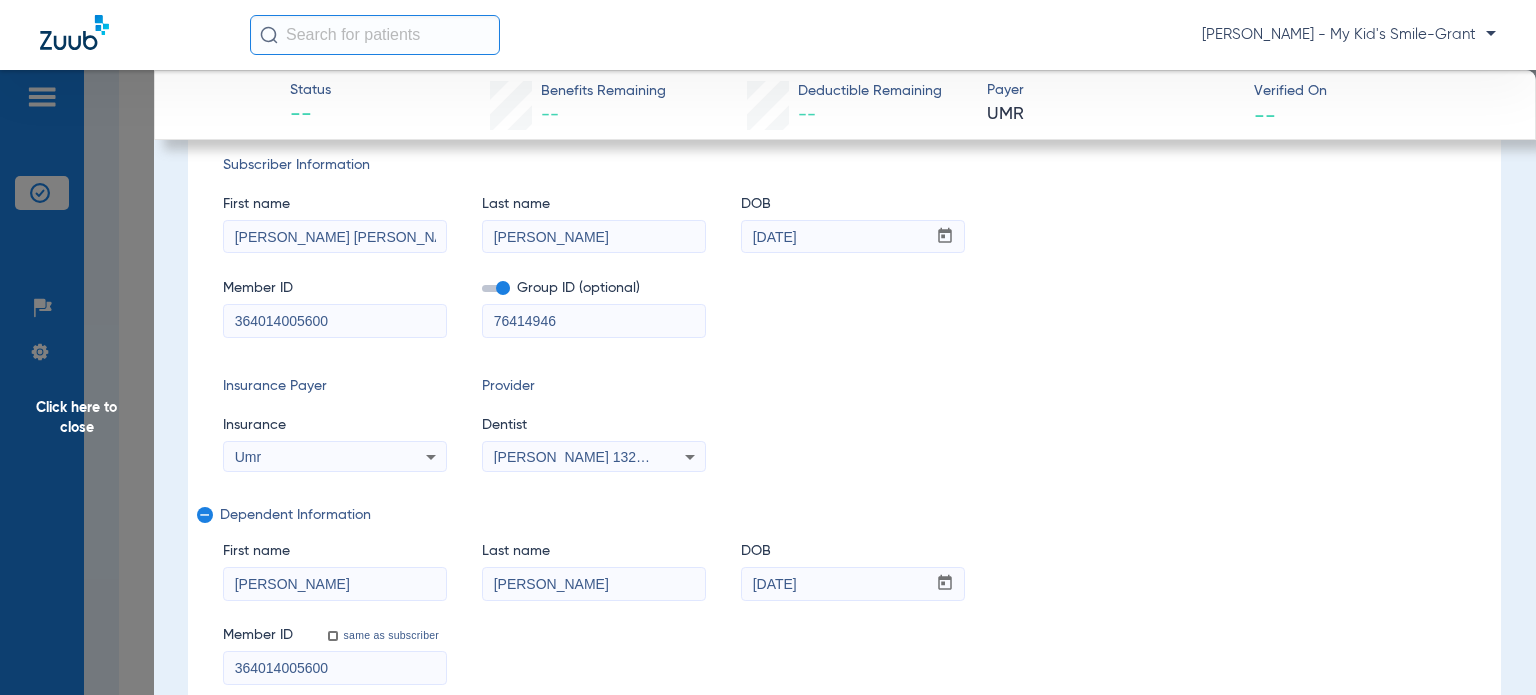 drag, startPoint x: 583, startPoint y: 580, endPoint x: 458, endPoint y: 575, distance: 125.09996 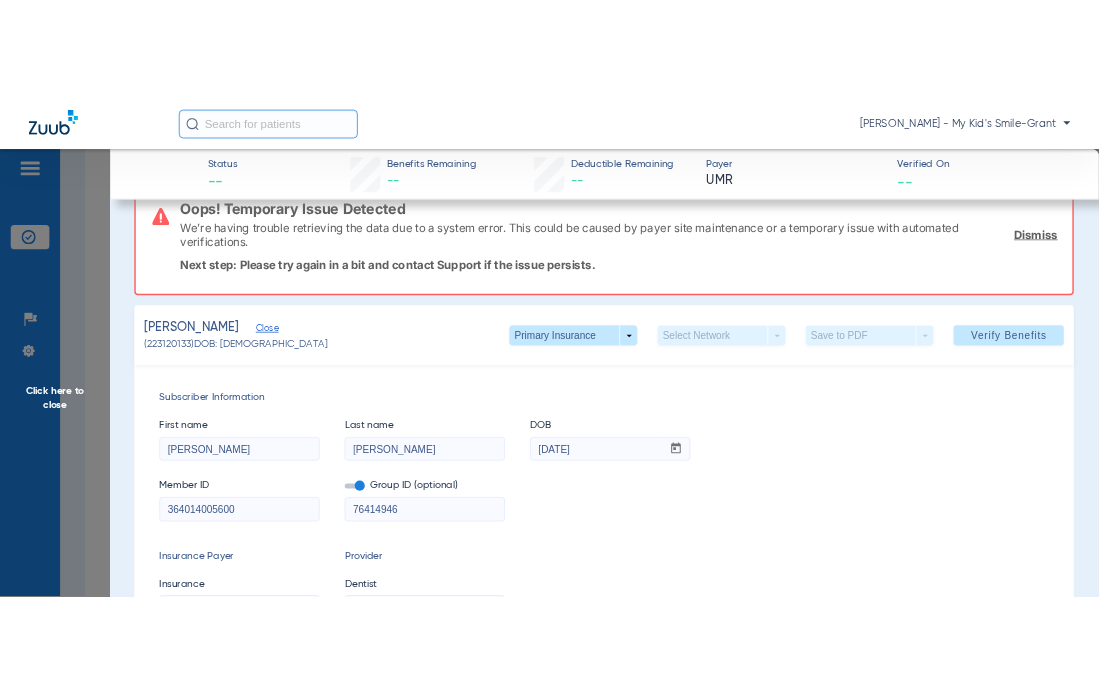 scroll, scrollTop: 0, scrollLeft: 0, axis: both 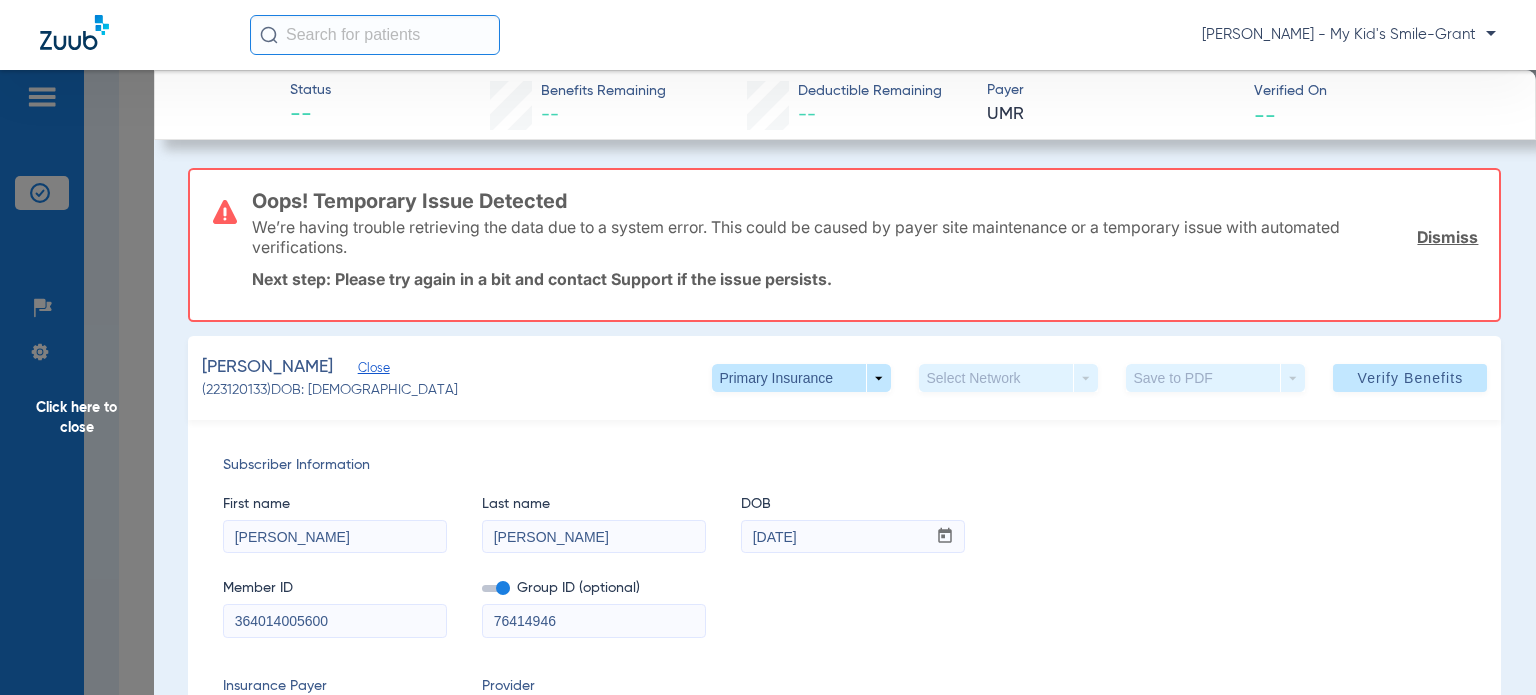 type on "[PERSON_NAME]" 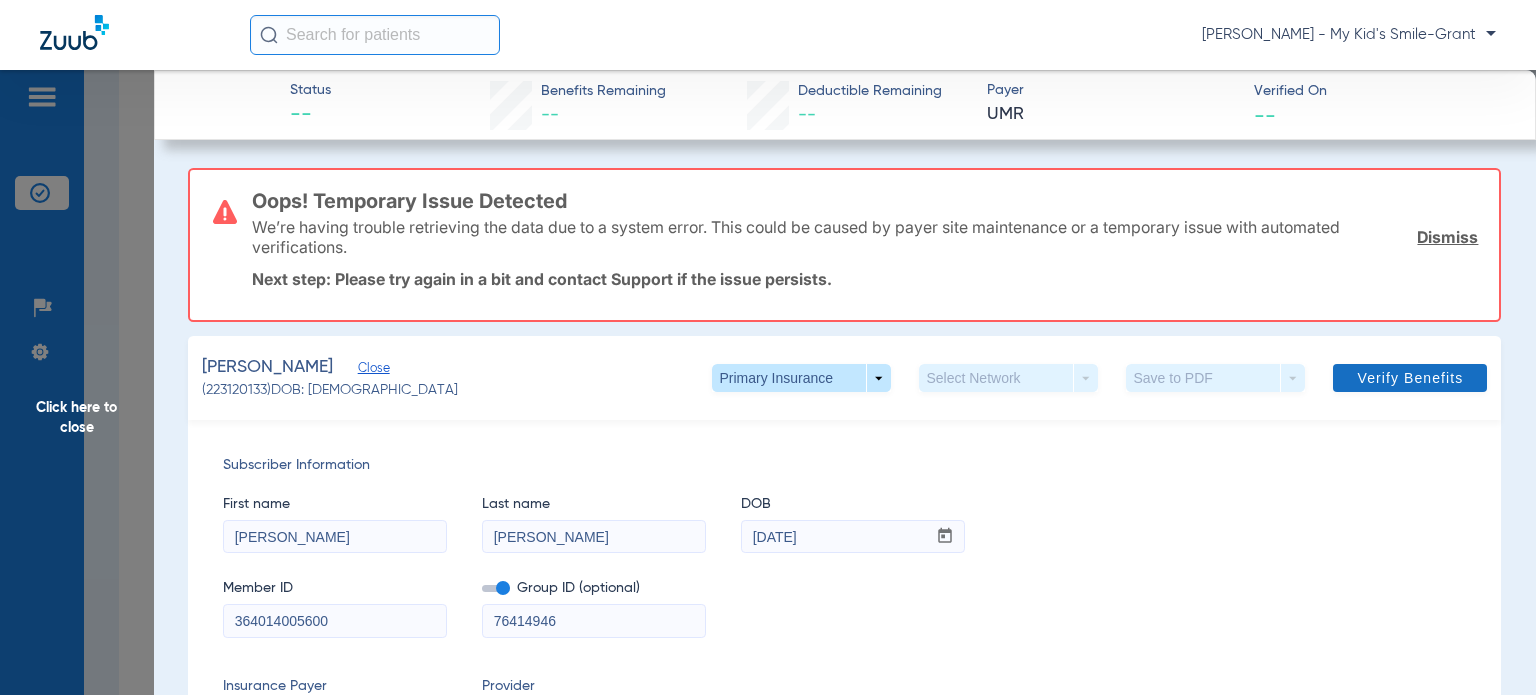 click on "Verify Benefits" 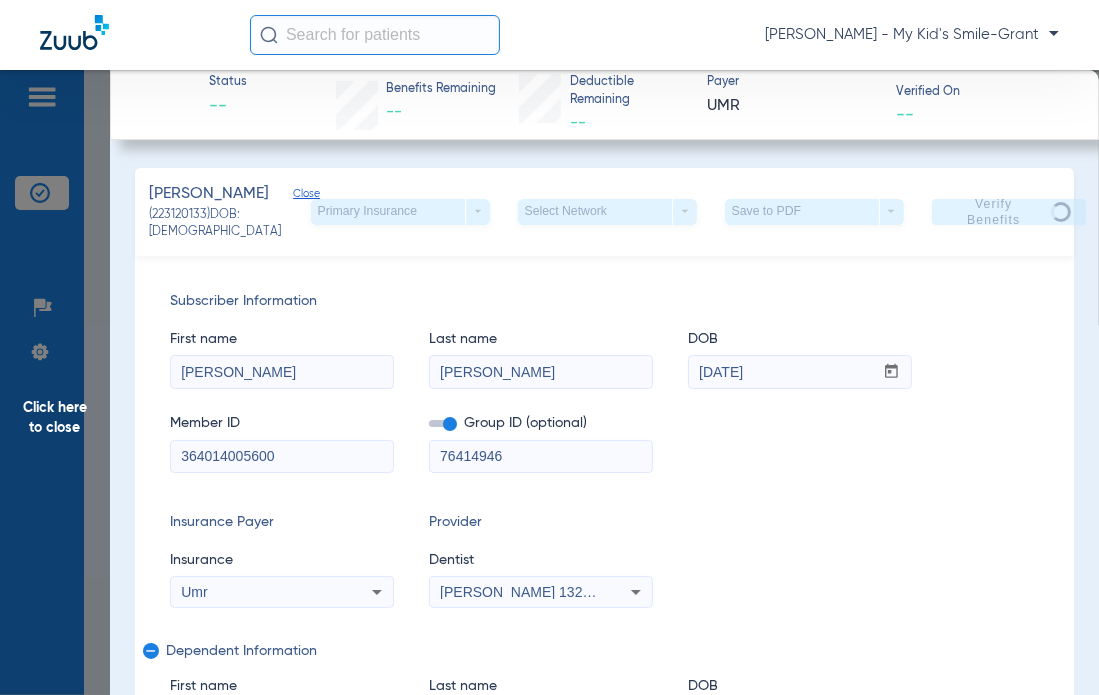 scroll, scrollTop: 4996, scrollLeft: 0, axis: vertical 